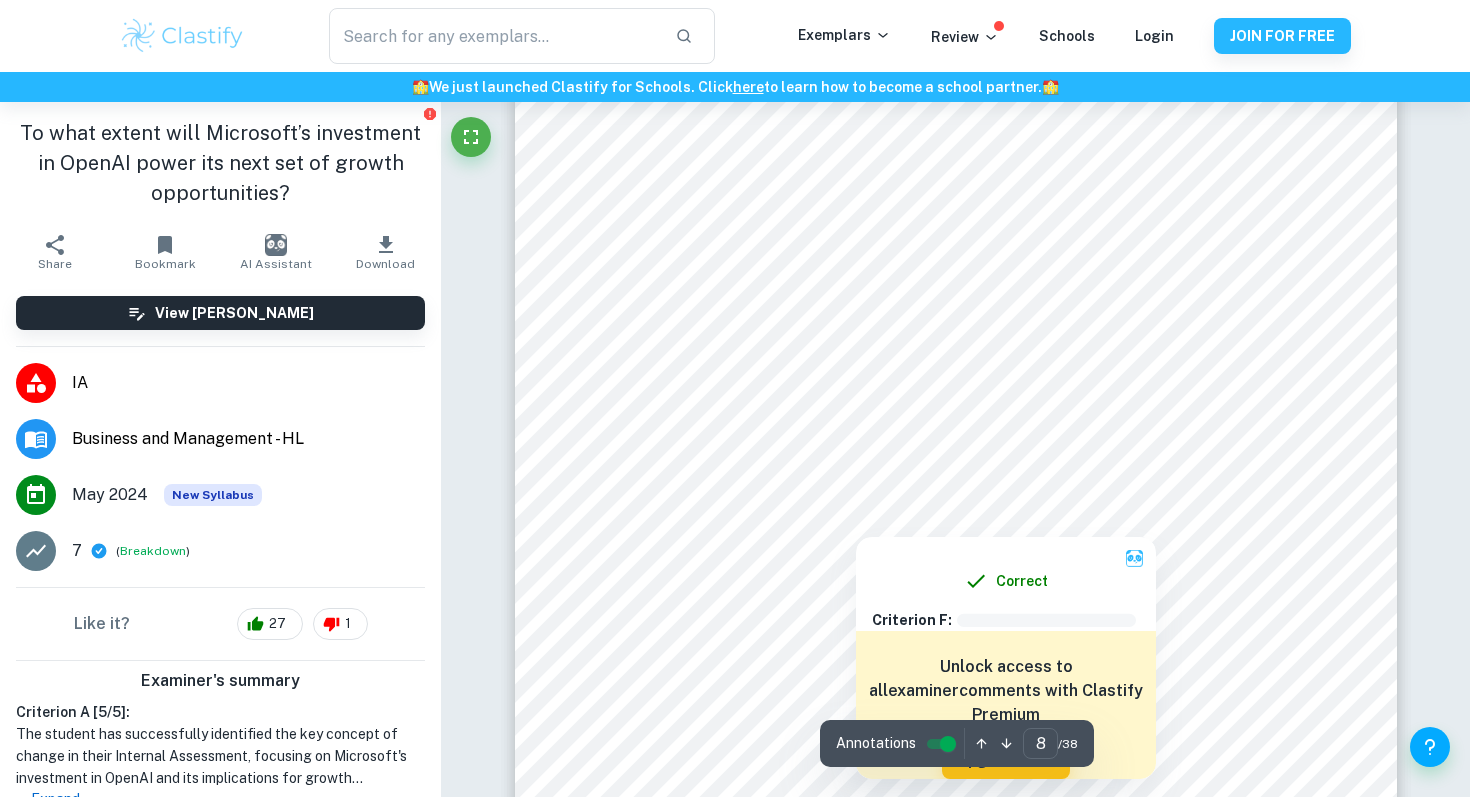 scroll, scrollTop: 8541, scrollLeft: 0, axis: vertical 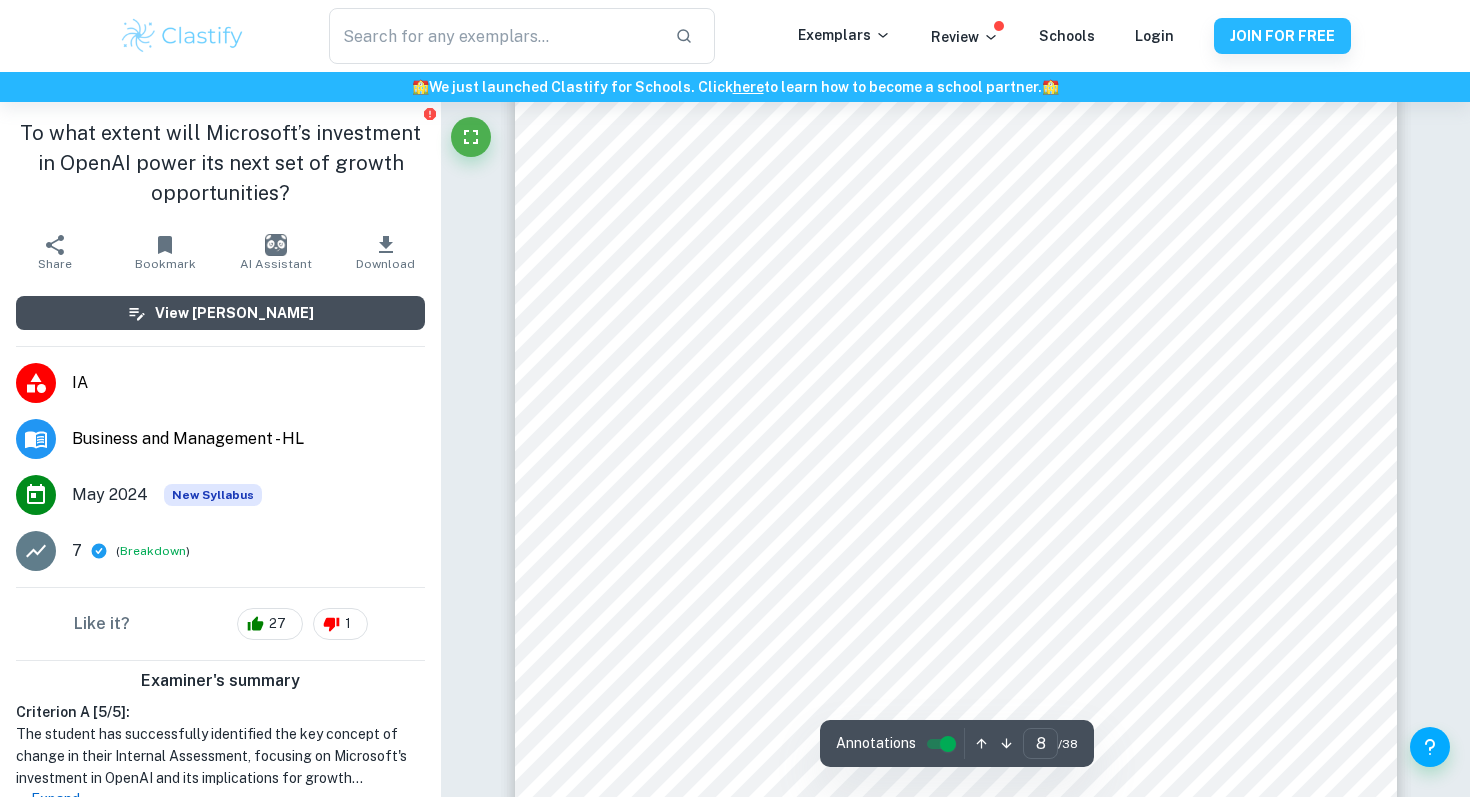 click on "View [PERSON_NAME]" at bounding box center [220, 313] 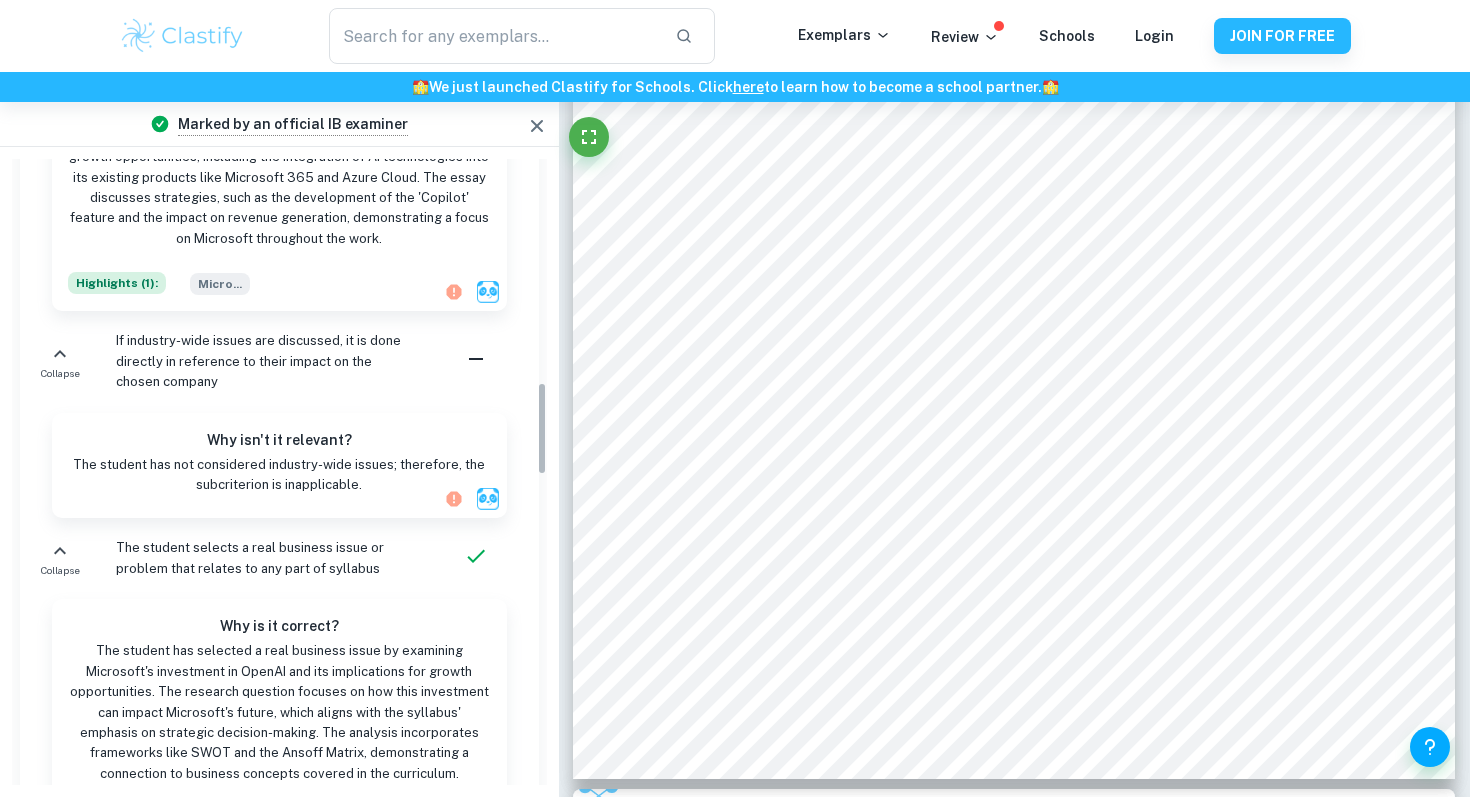 scroll, scrollTop: 1486, scrollLeft: 0, axis: vertical 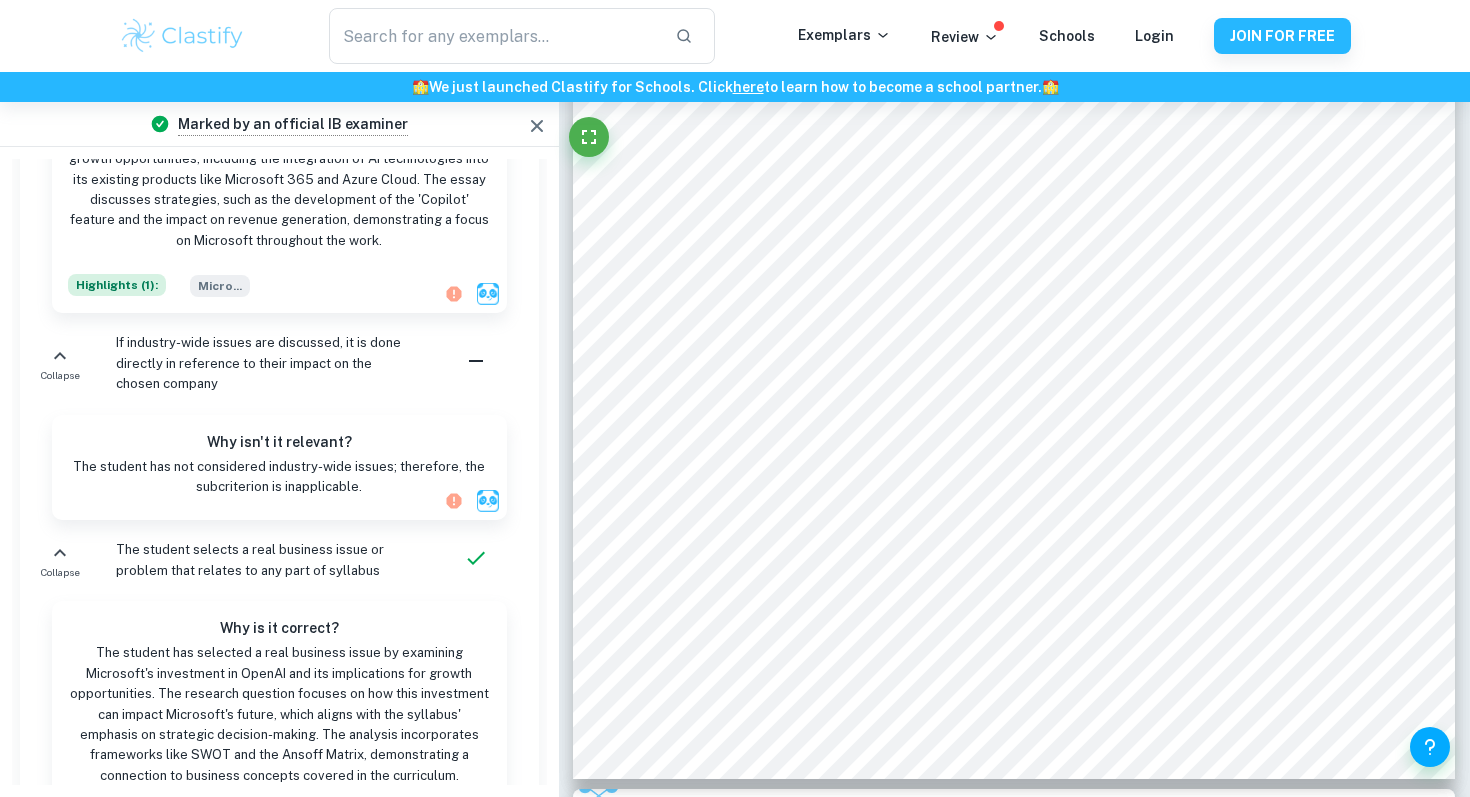 click on "If industry-wide issues are discussed, it is done directly in reference to their impact on the chosen company" at bounding box center (264, 363) 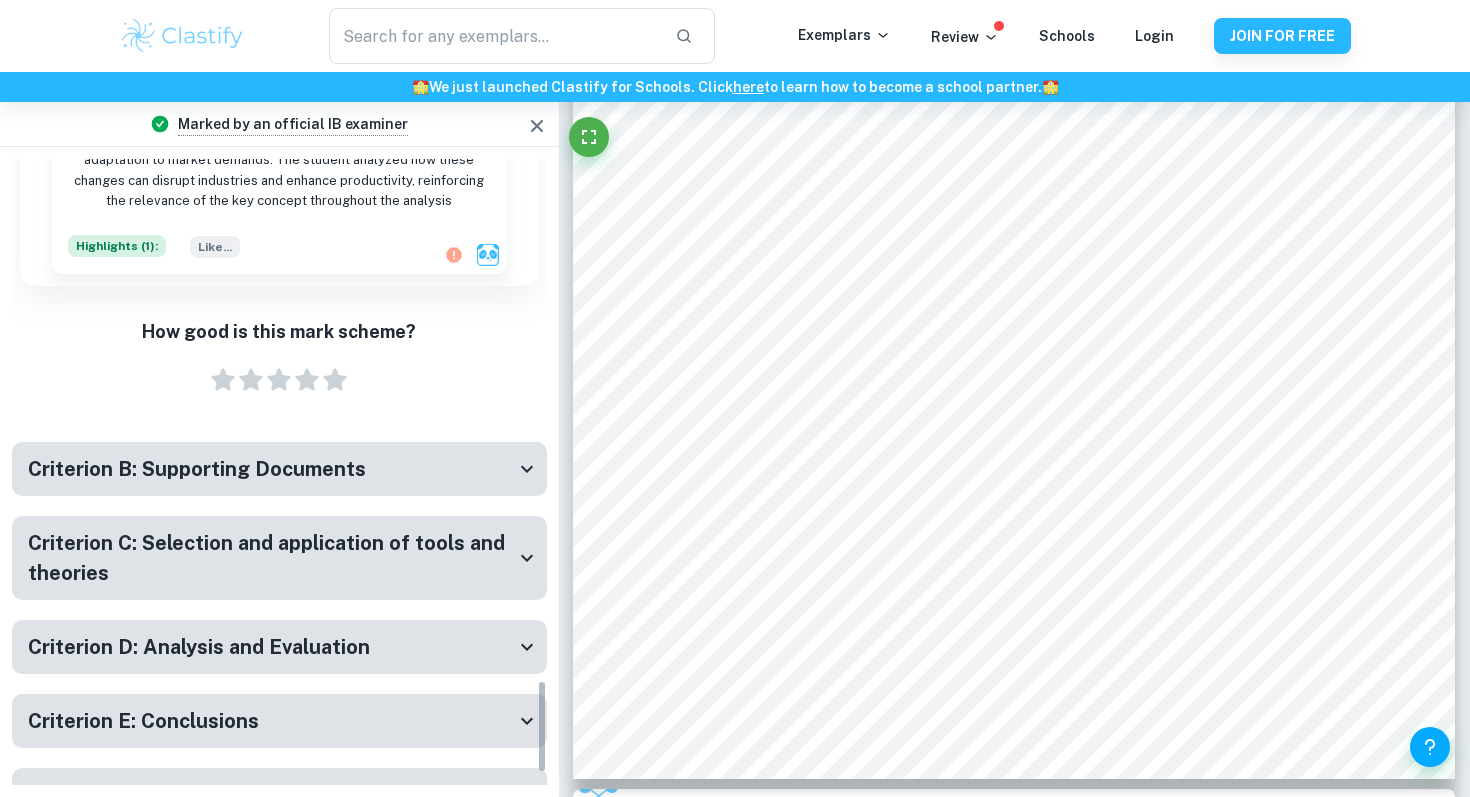 scroll, scrollTop: 3475, scrollLeft: 0, axis: vertical 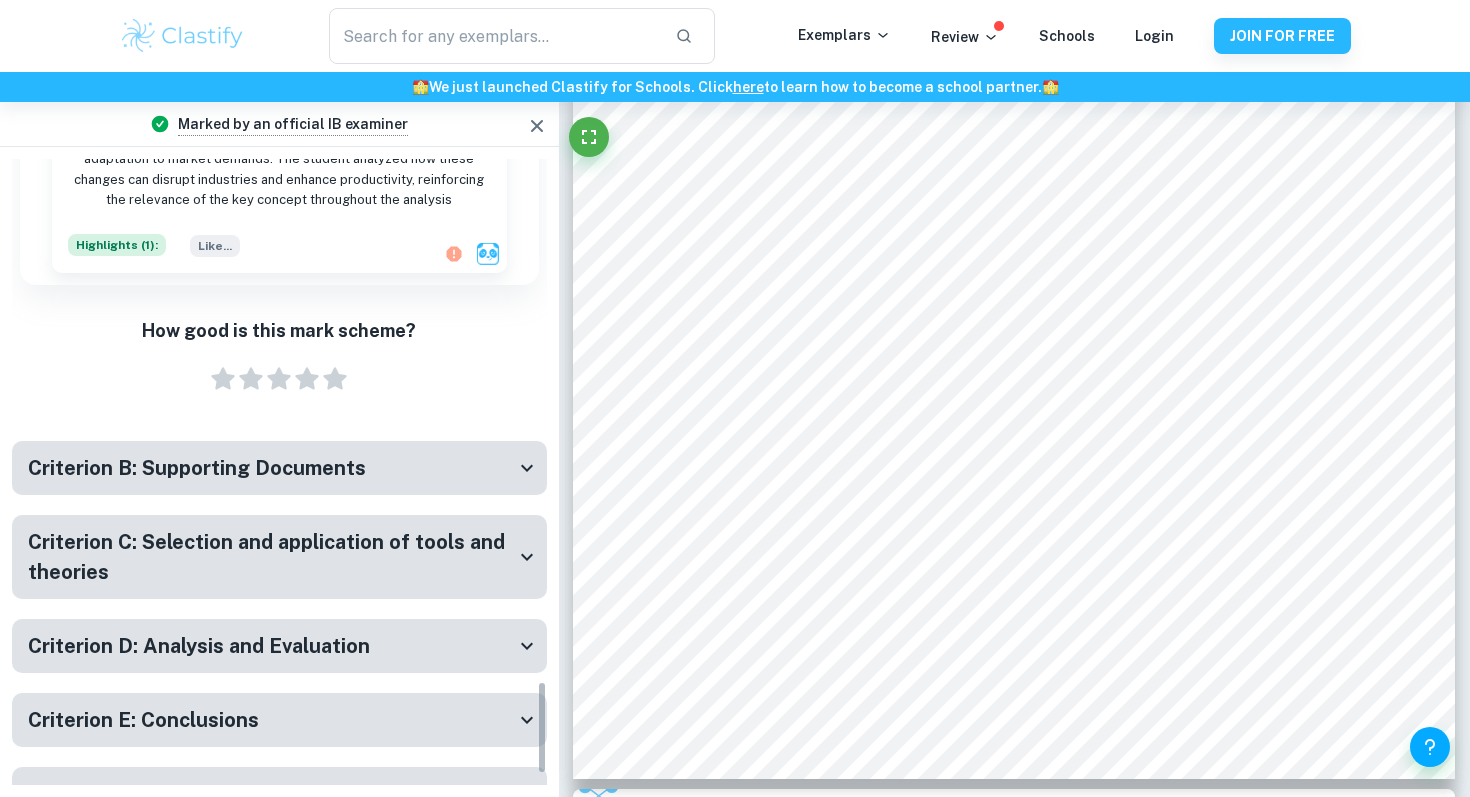 click on "Criterion B: Supporting Documents" at bounding box center [197, 468] 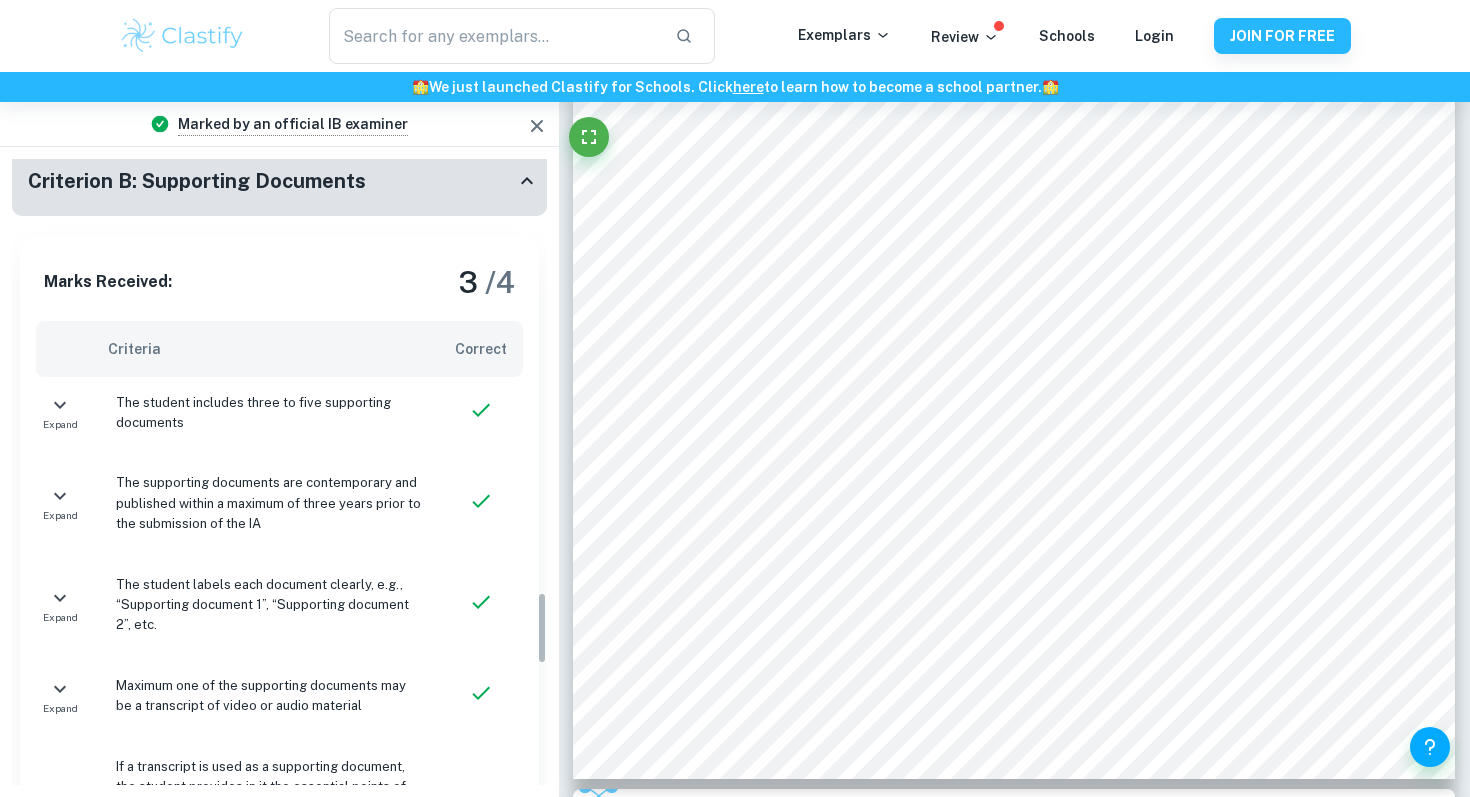 scroll, scrollTop: 3784, scrollLeft: 0, axis: vertical 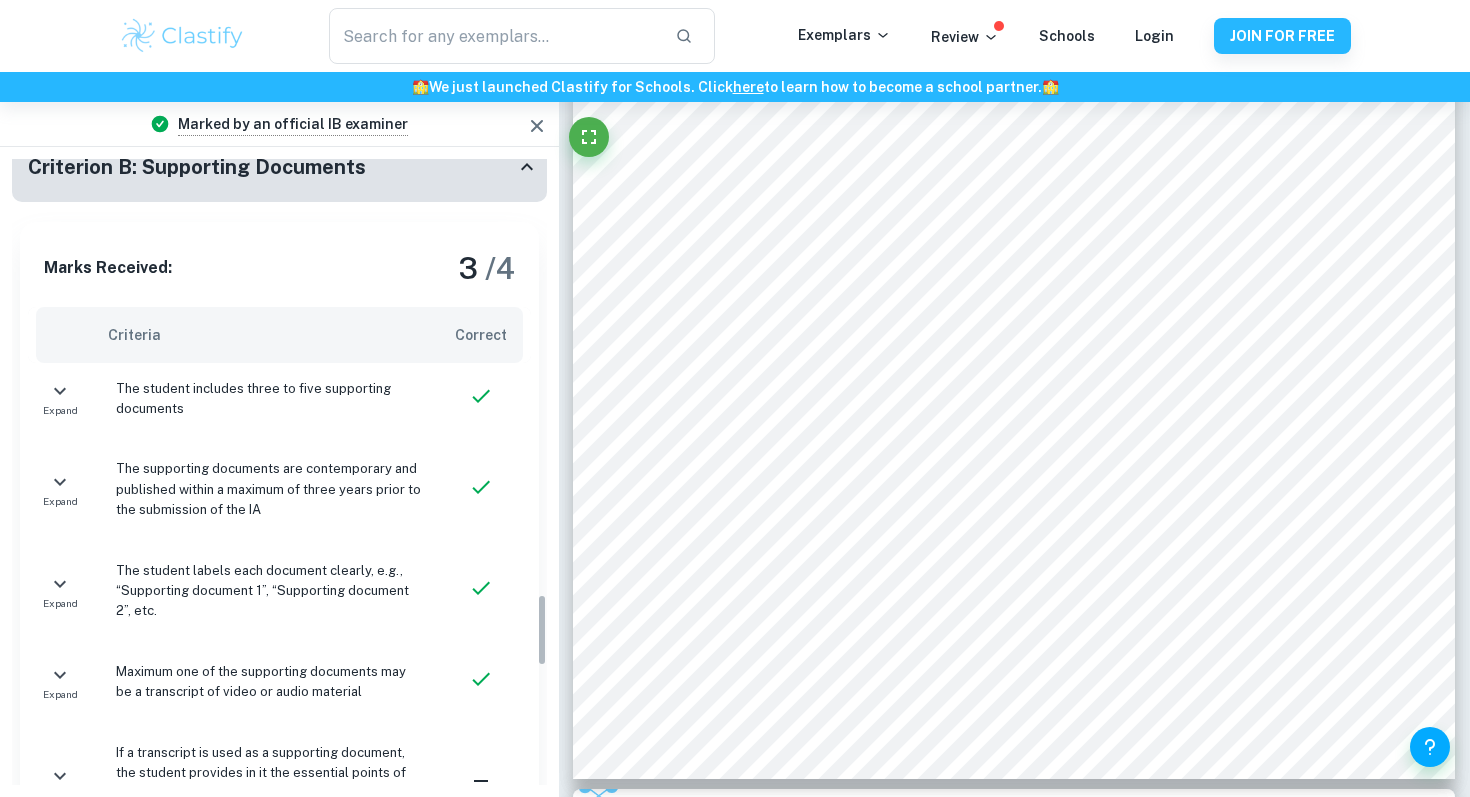 click on "The supporting documents are contemporary and published within a maximum of three years prior to the submission of the IA" at bounding box center (269, 489) 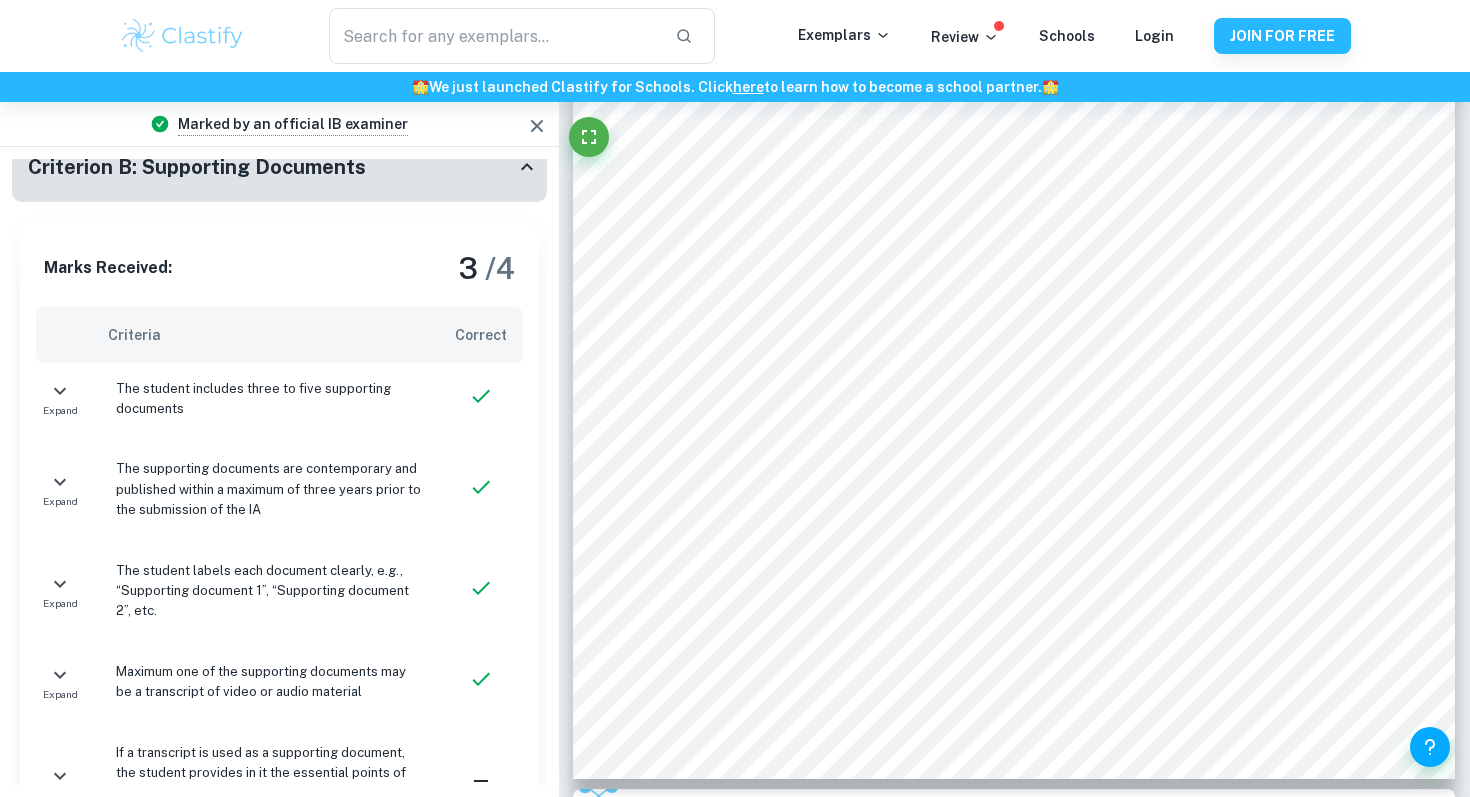 click on "The supporting documents are contemporary and published within a maximum of three years prior to the submission of the IA" at bounding box center [269, 489] 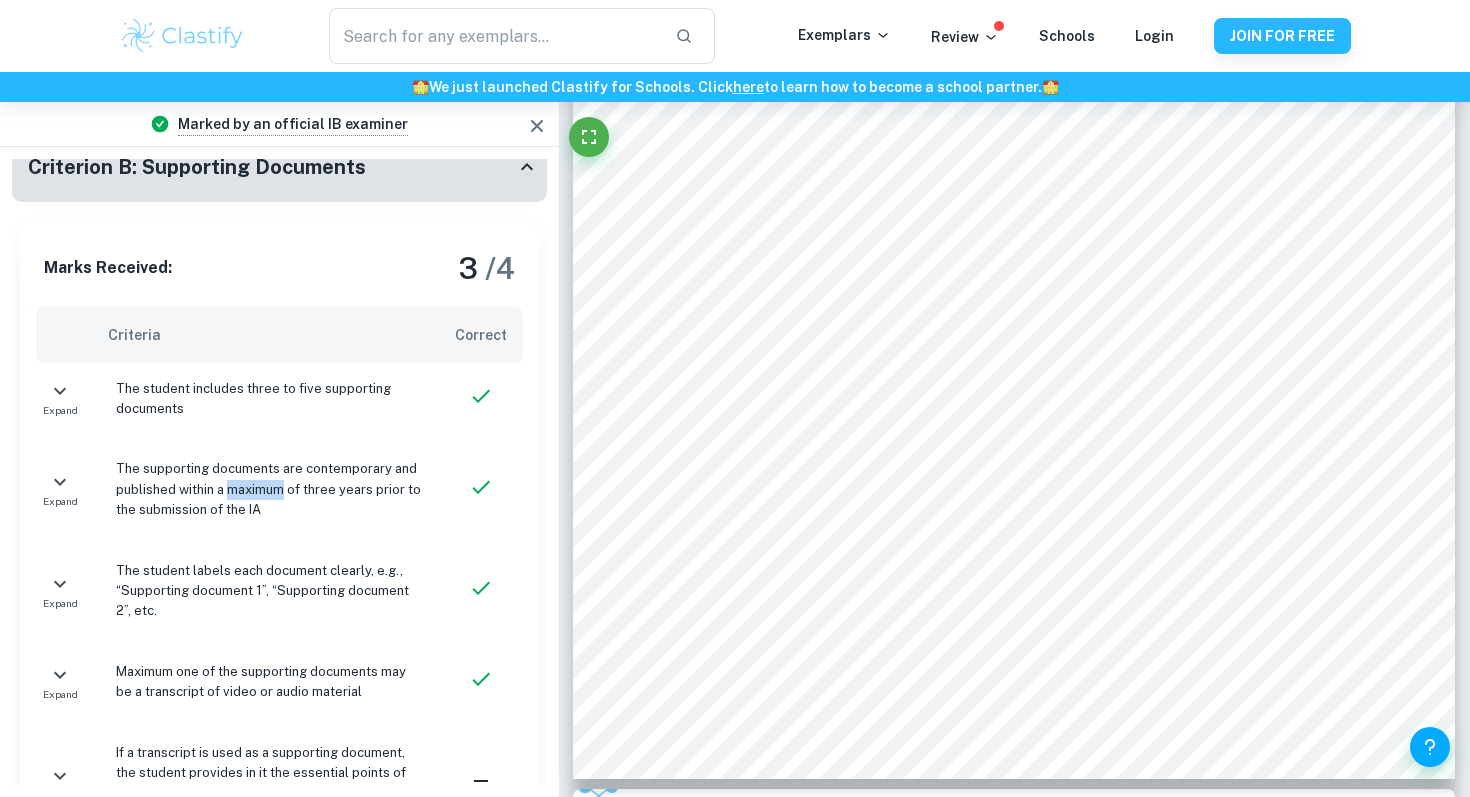 click on "The supporting documents are contemporary and published within a maximum of three years prior to the submission of the IA" at bounding box center [269, 489] 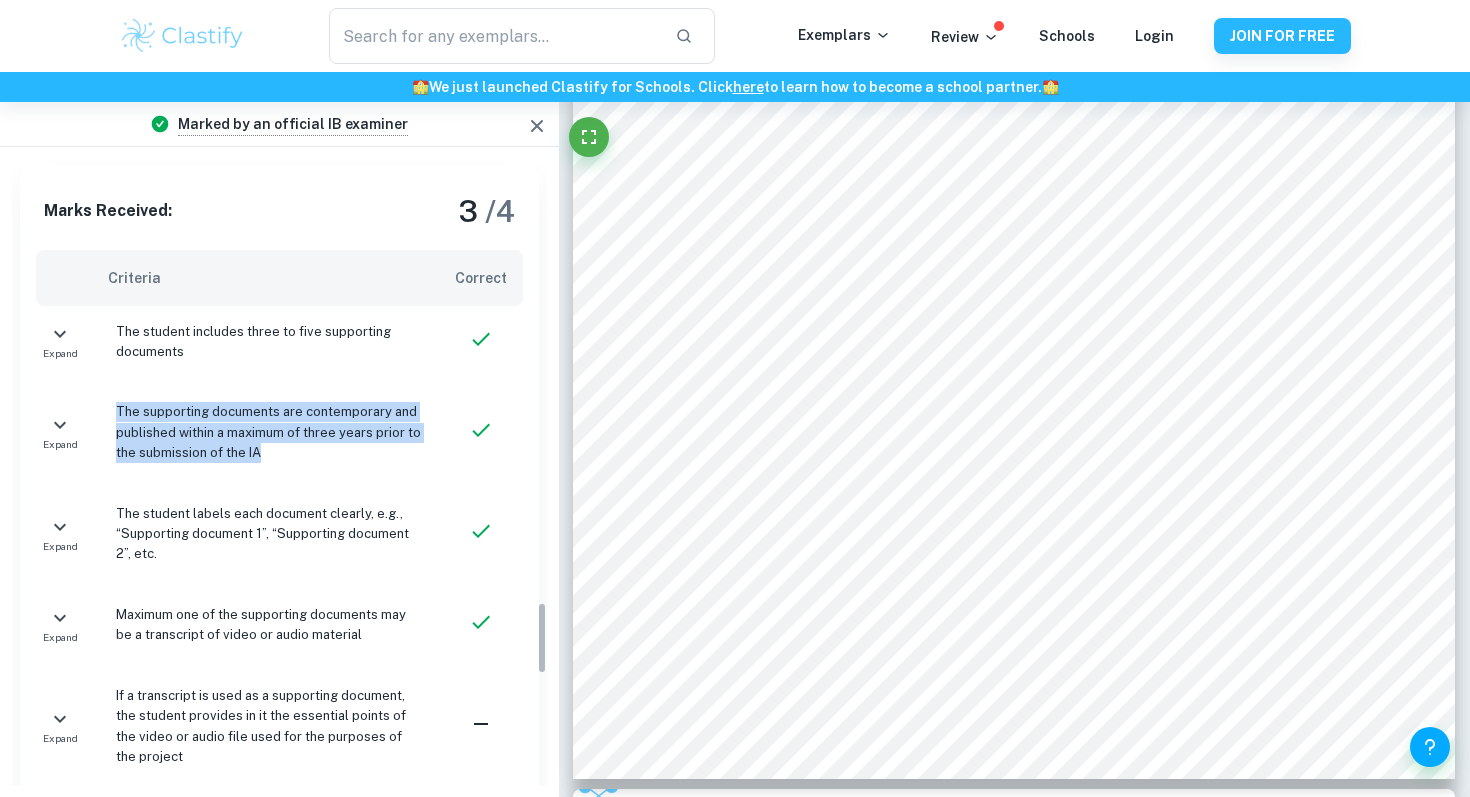 scroll, scrollTop: 3850, scrollLeft: 0, axis: vertical 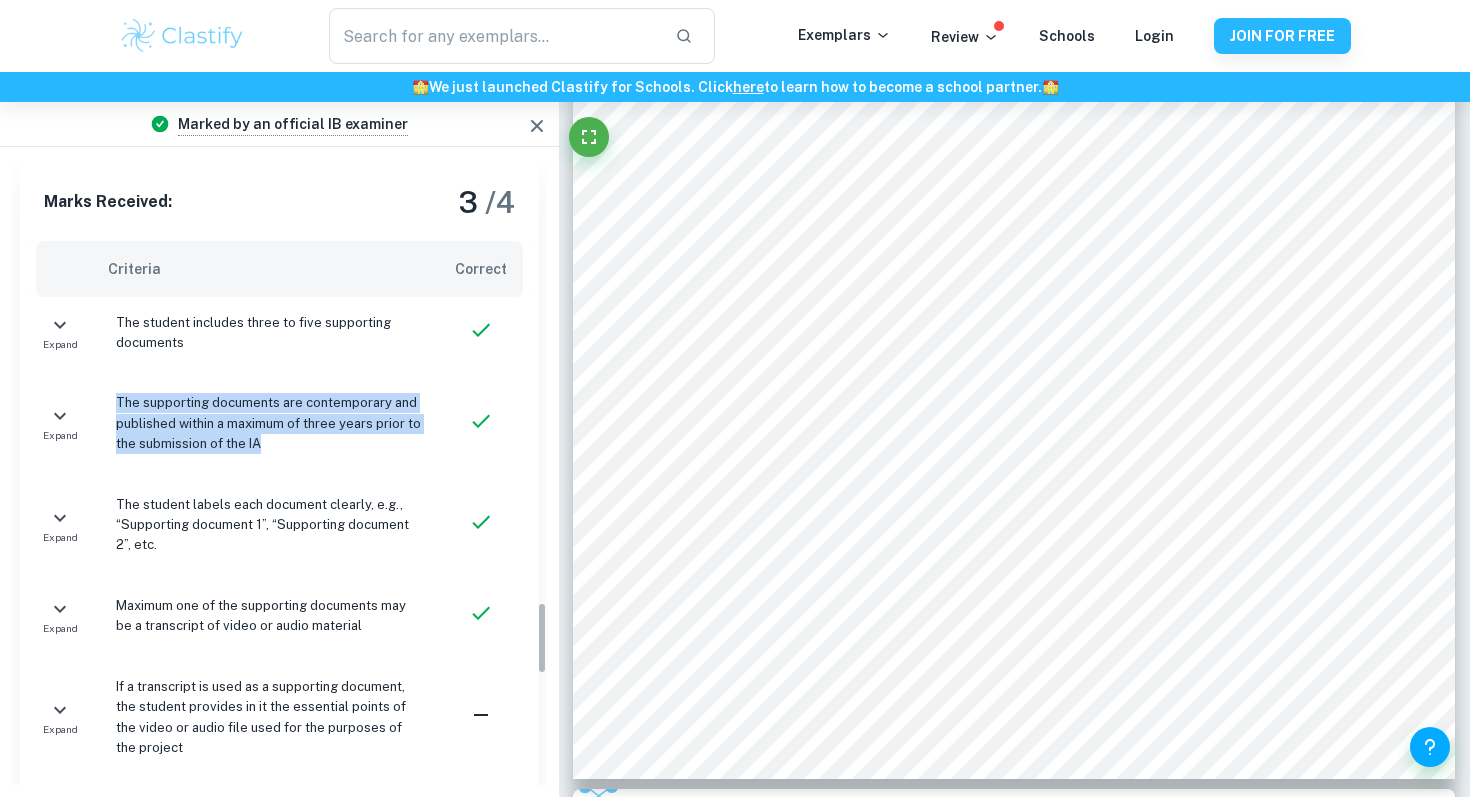 click on "Maximum one of the supporting documents may be a transcript of video or audio material" at bounding box center [269, 616] 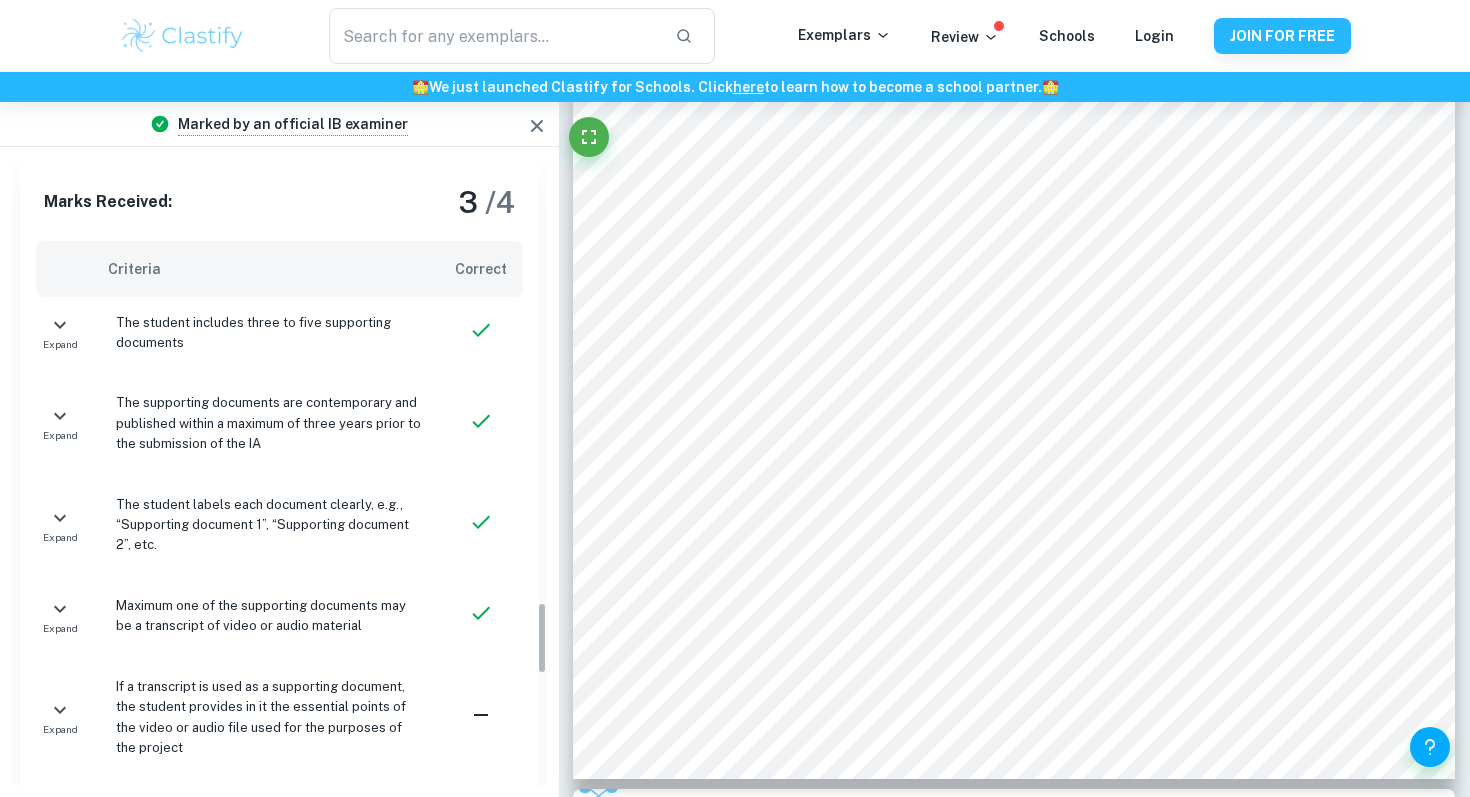 click on "Maximum one of the supporting documents may be a transcript of video or audio material" at bounding box center [269, 616] 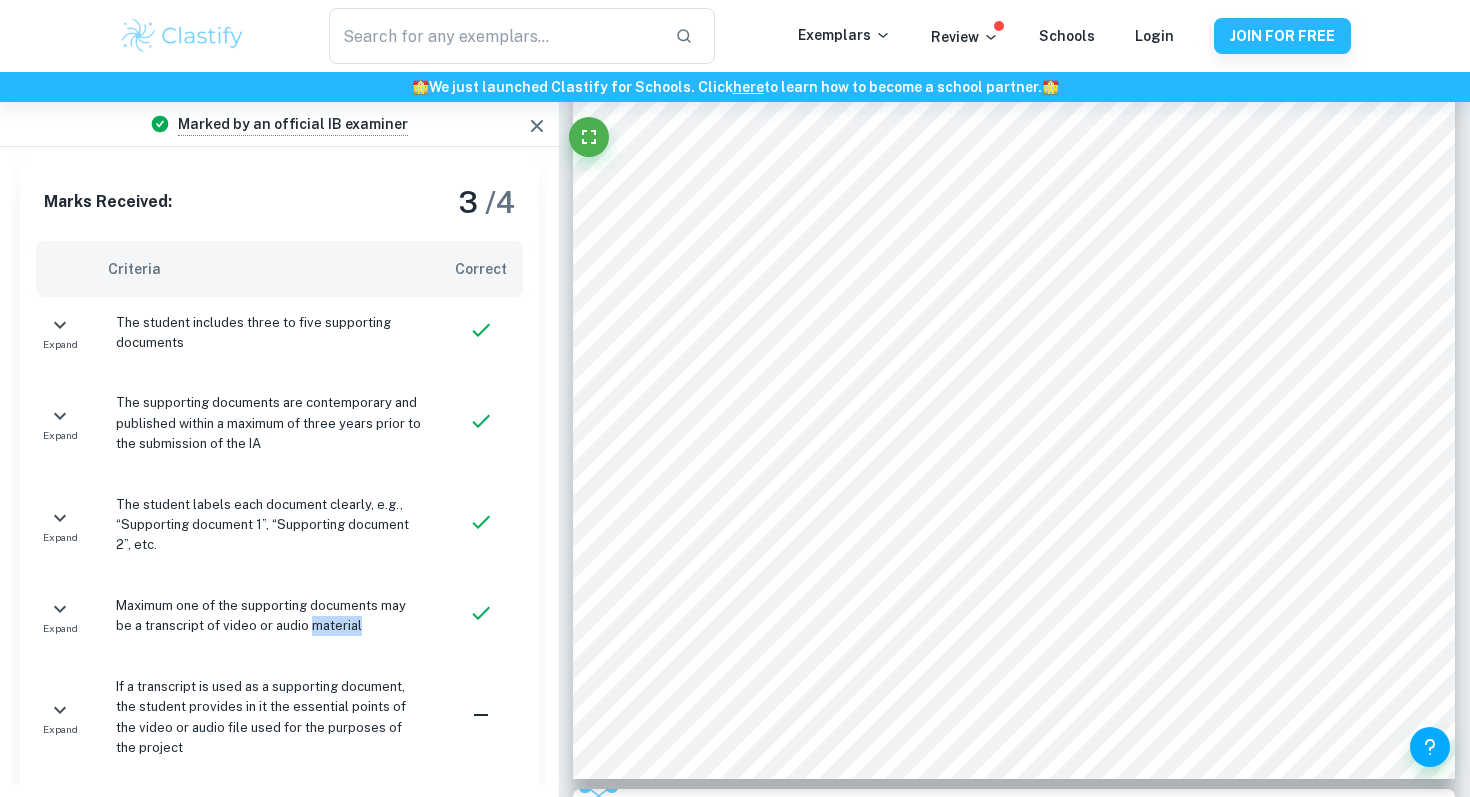 click on "Maximum one of the supporting documents may be a transcript of video or audio material" at bounding box center (269, 616) 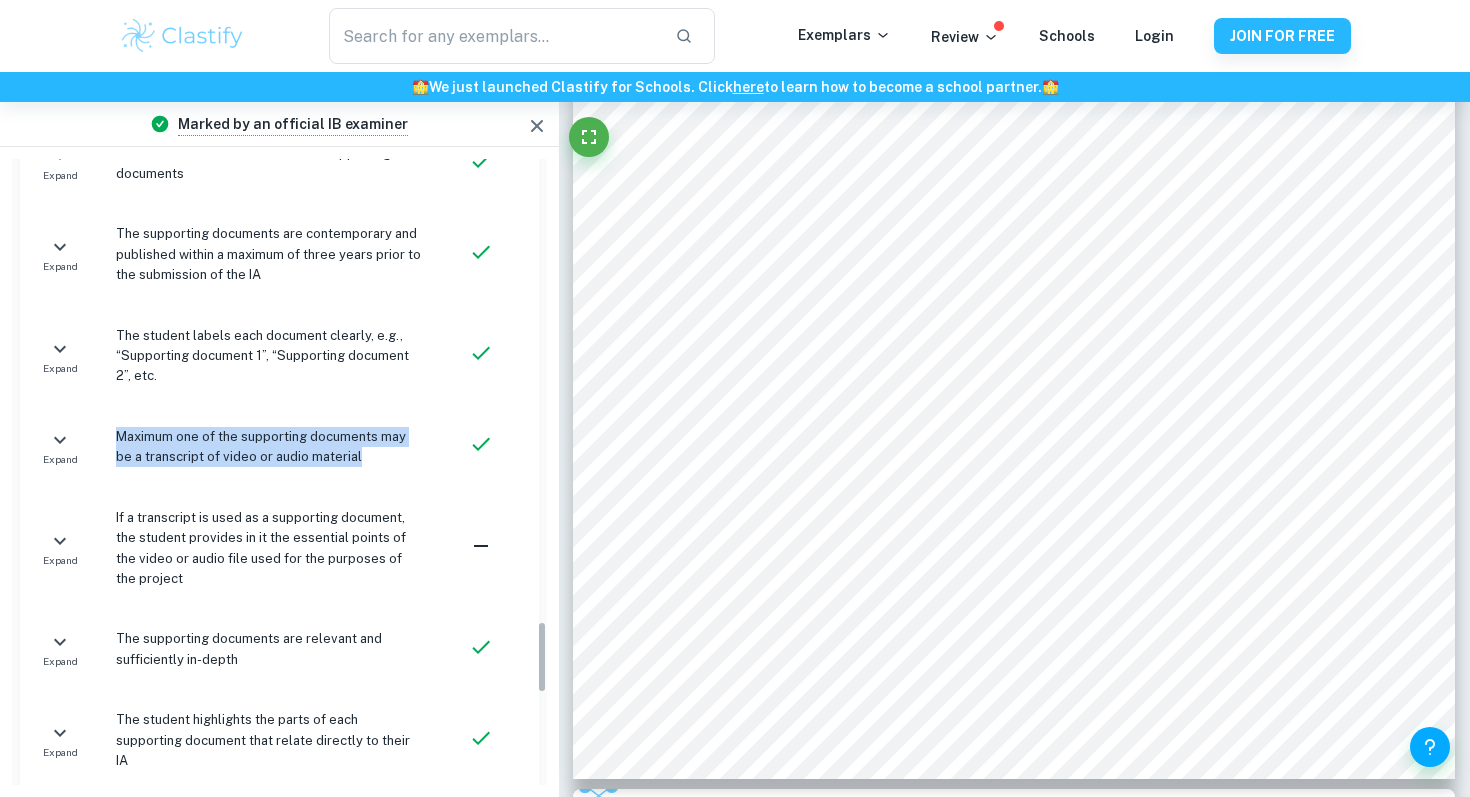 scroll, scrollTop: 4020, scrollLeft: 0, axis: vertical 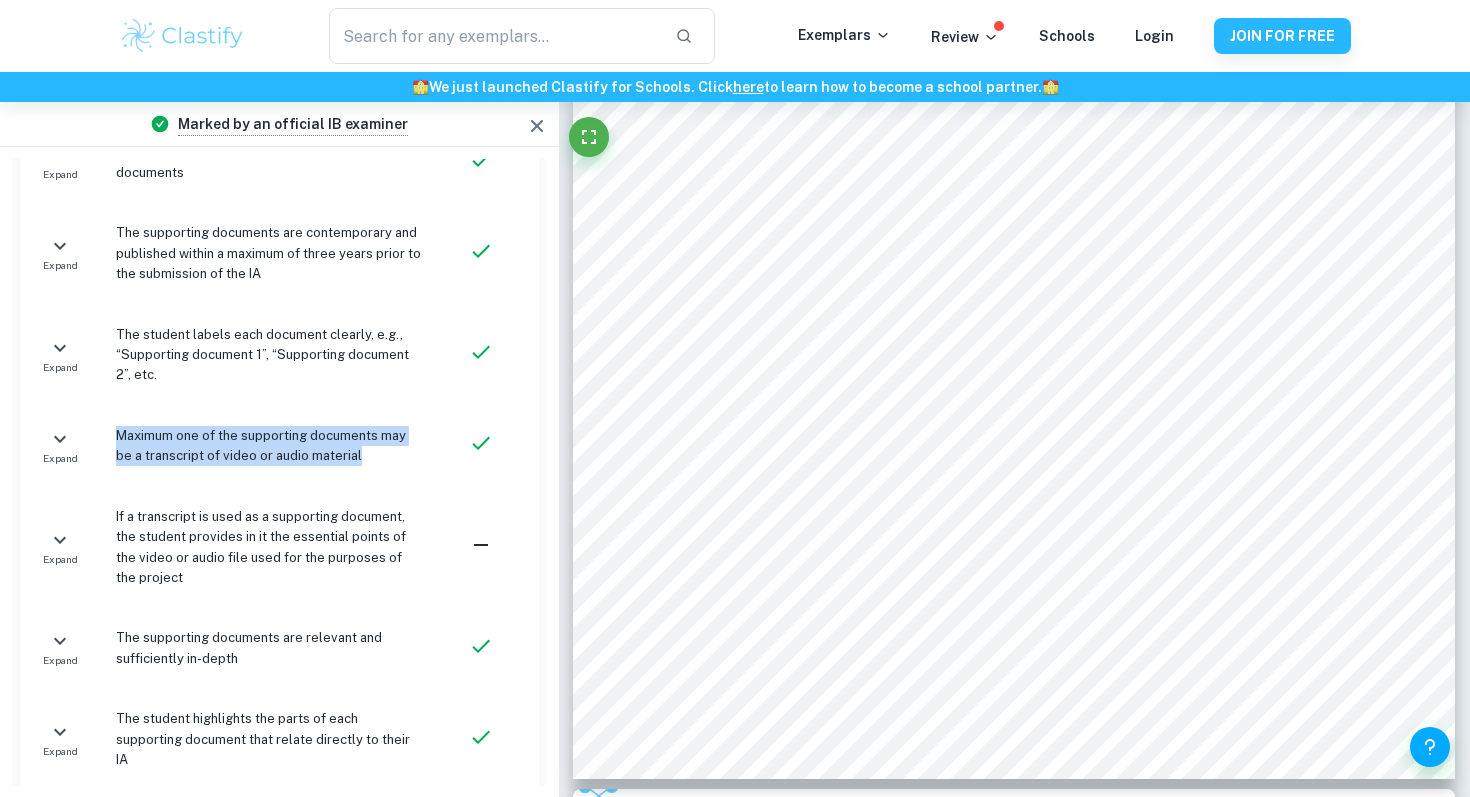 click on "Maximum one of the supporting documents may be a transcript of video or audio material" at bounding box center [269, 446] 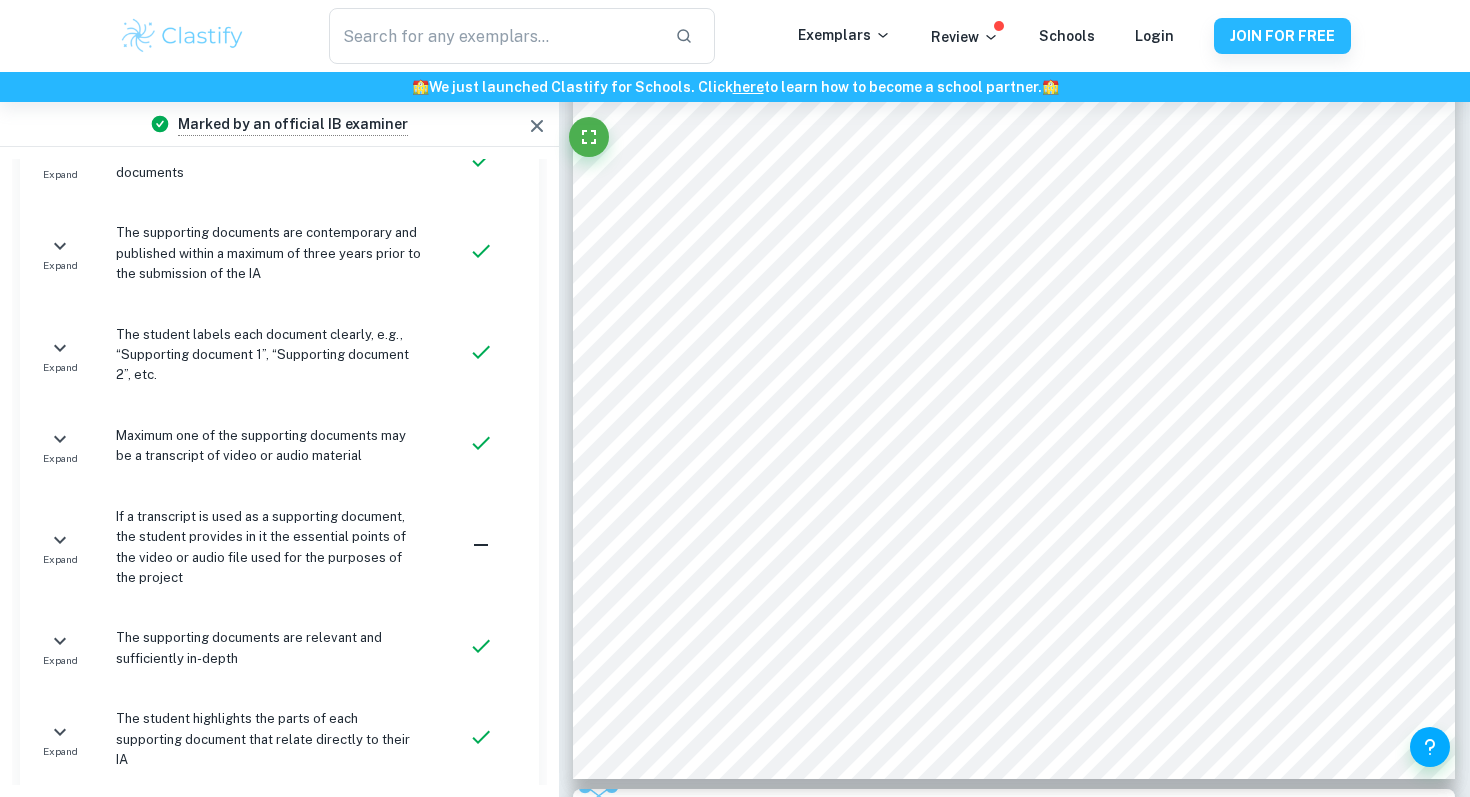 click on "Maximum one of the supporting documents may be a transcript of video or audio material" at bounding box center [269, 446] 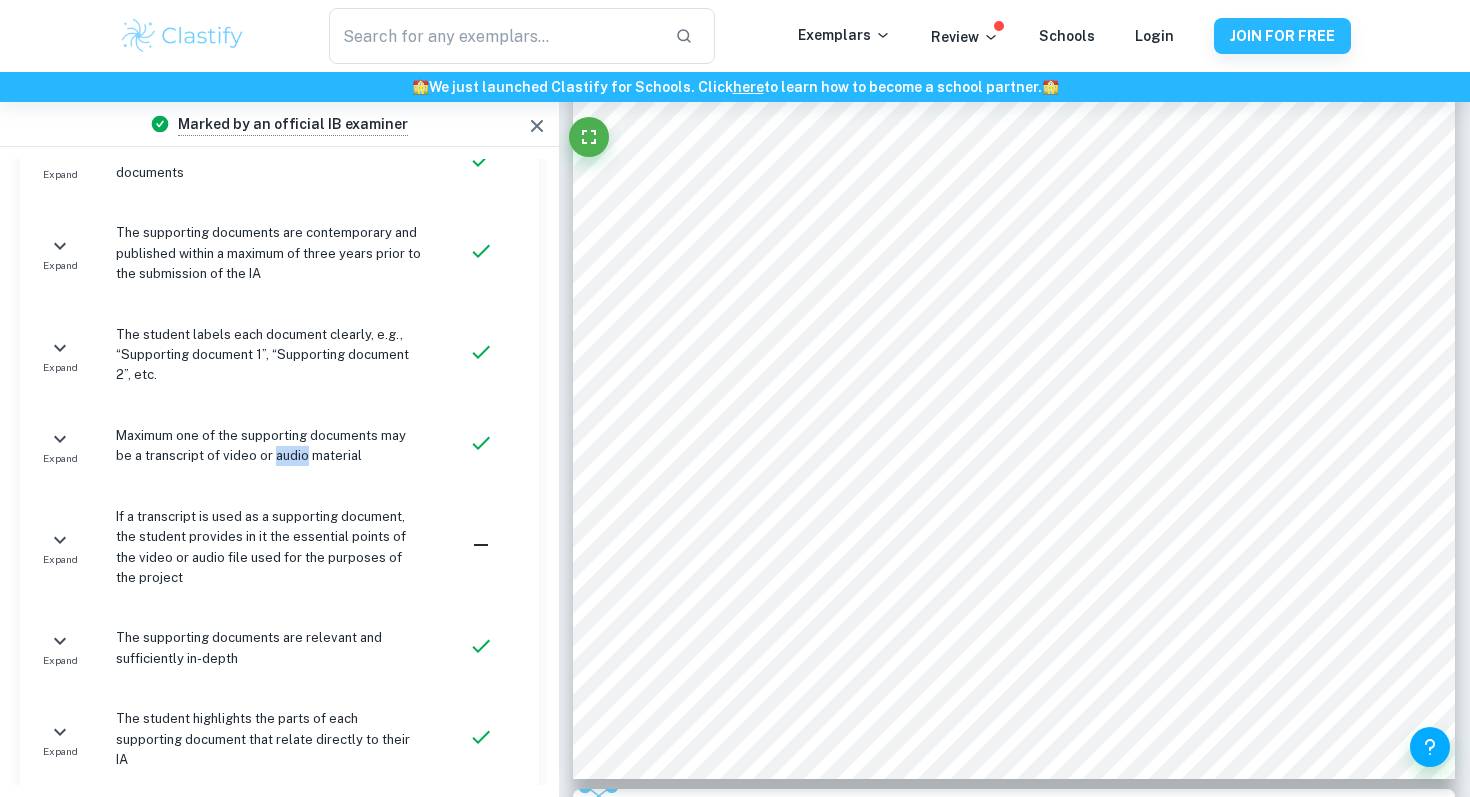 click on "Maximum one of the supporting documents may be a transcript of video or audio material" at bounding box center [269, 446] 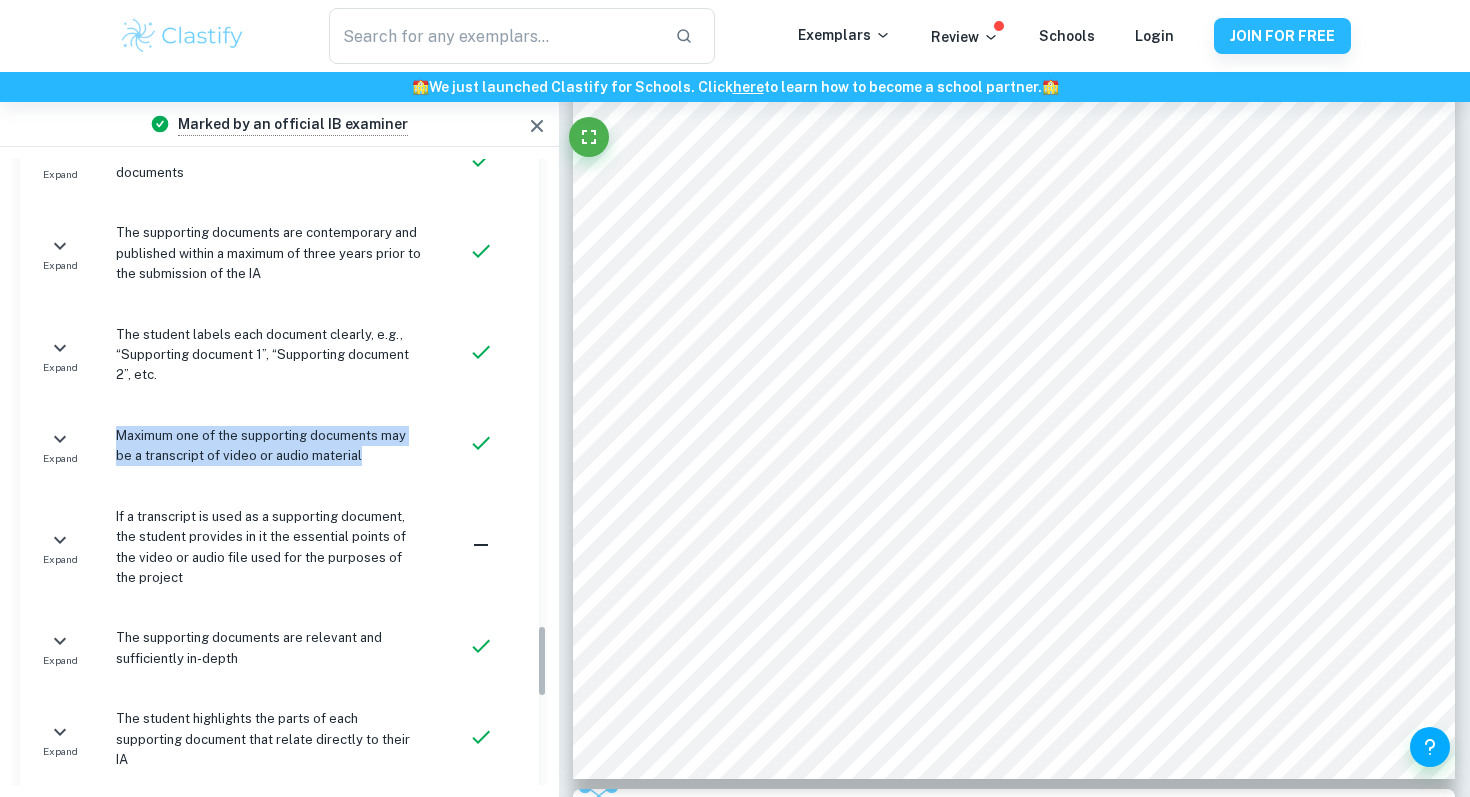 scroll, scrollTop: 4086, scrollLeft: 0, axis: vertical 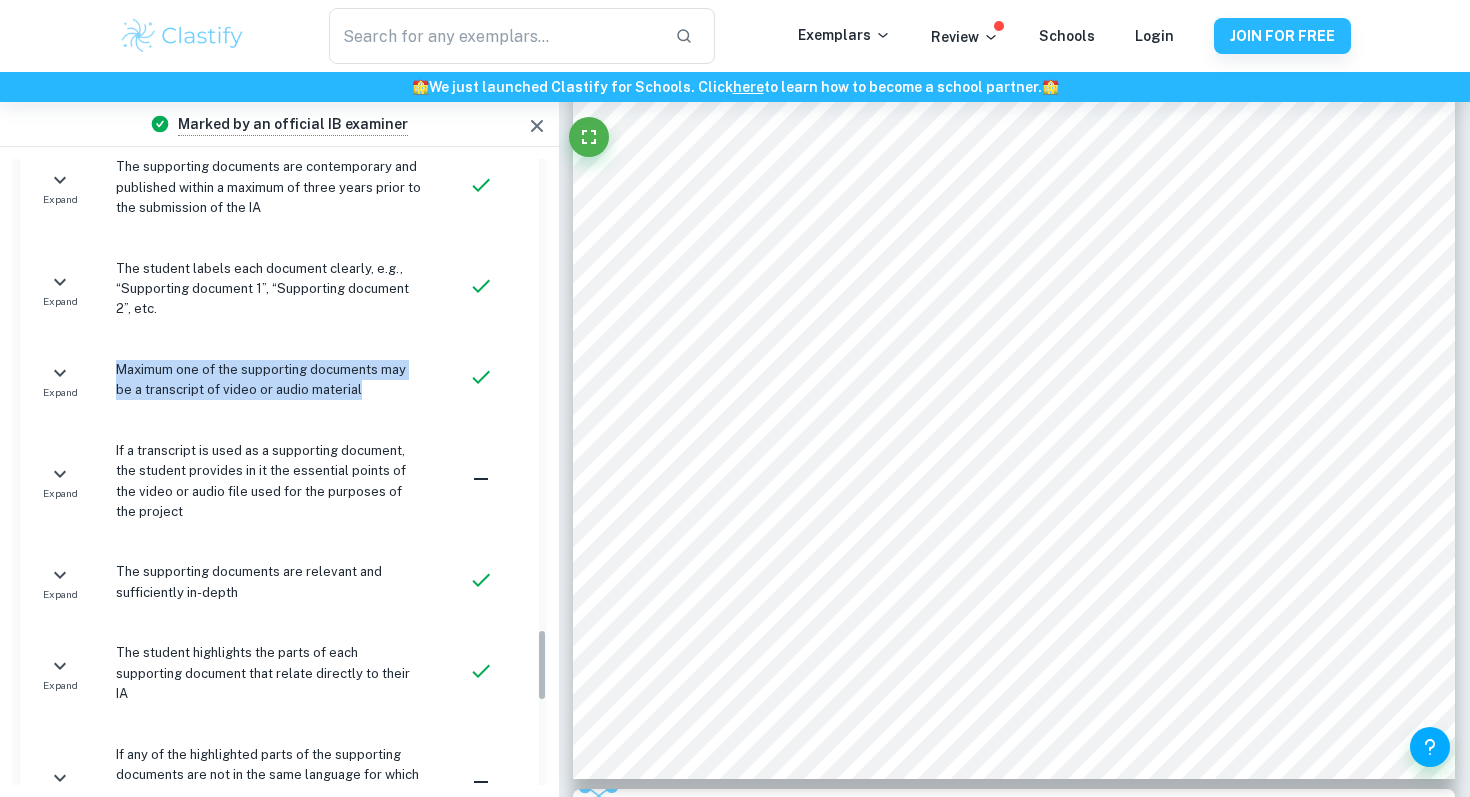 click on "If a transcript is used as a supporting document, the student provides in it  the essential points of the video or audio file used for the purposes of the project" at bounding box center [269, 482] 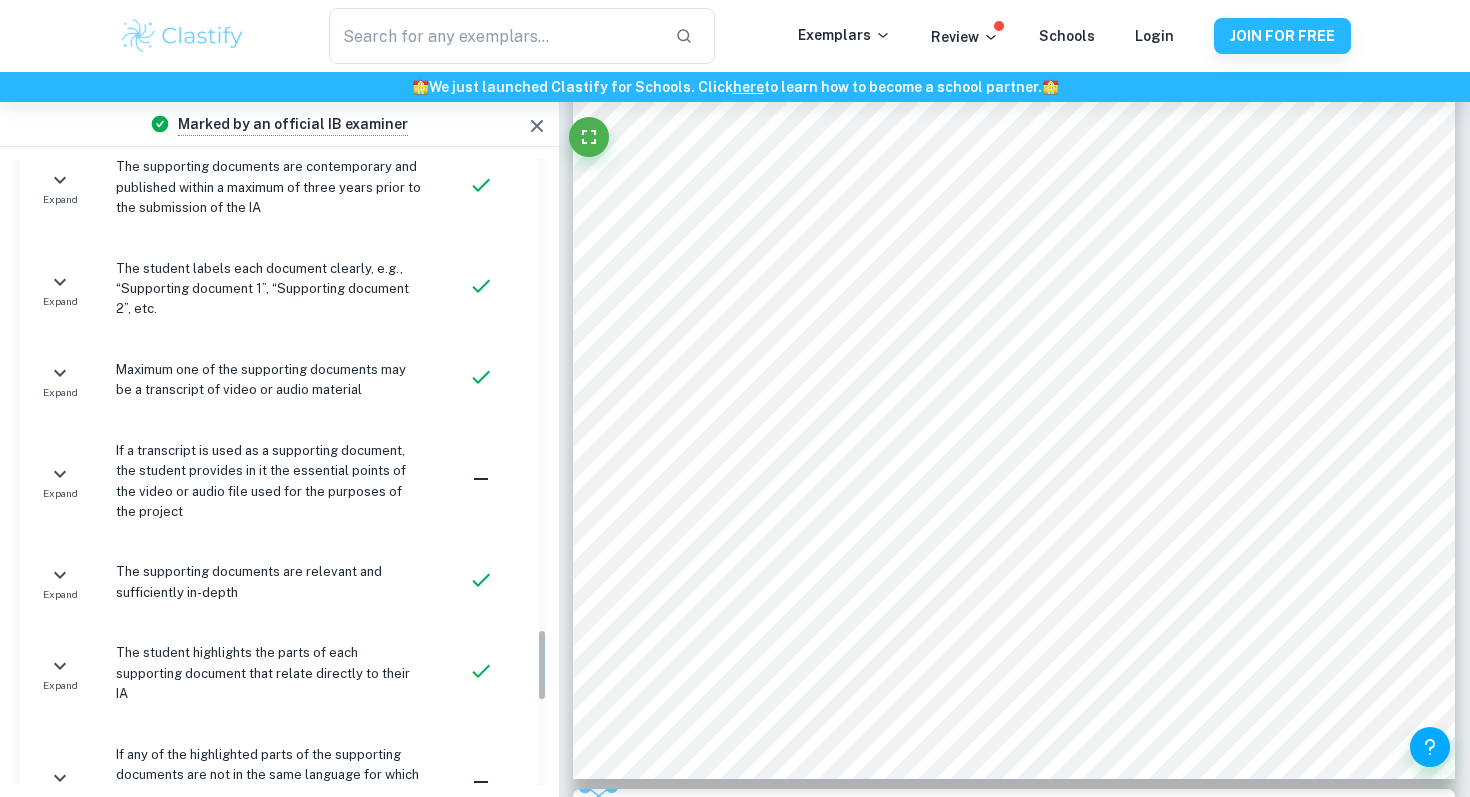 click on "If a transcript is used as a supporting document, the student provides in it  the essential points of the video or audio file used for the purposes of the project" at bounding box center [269, 482] 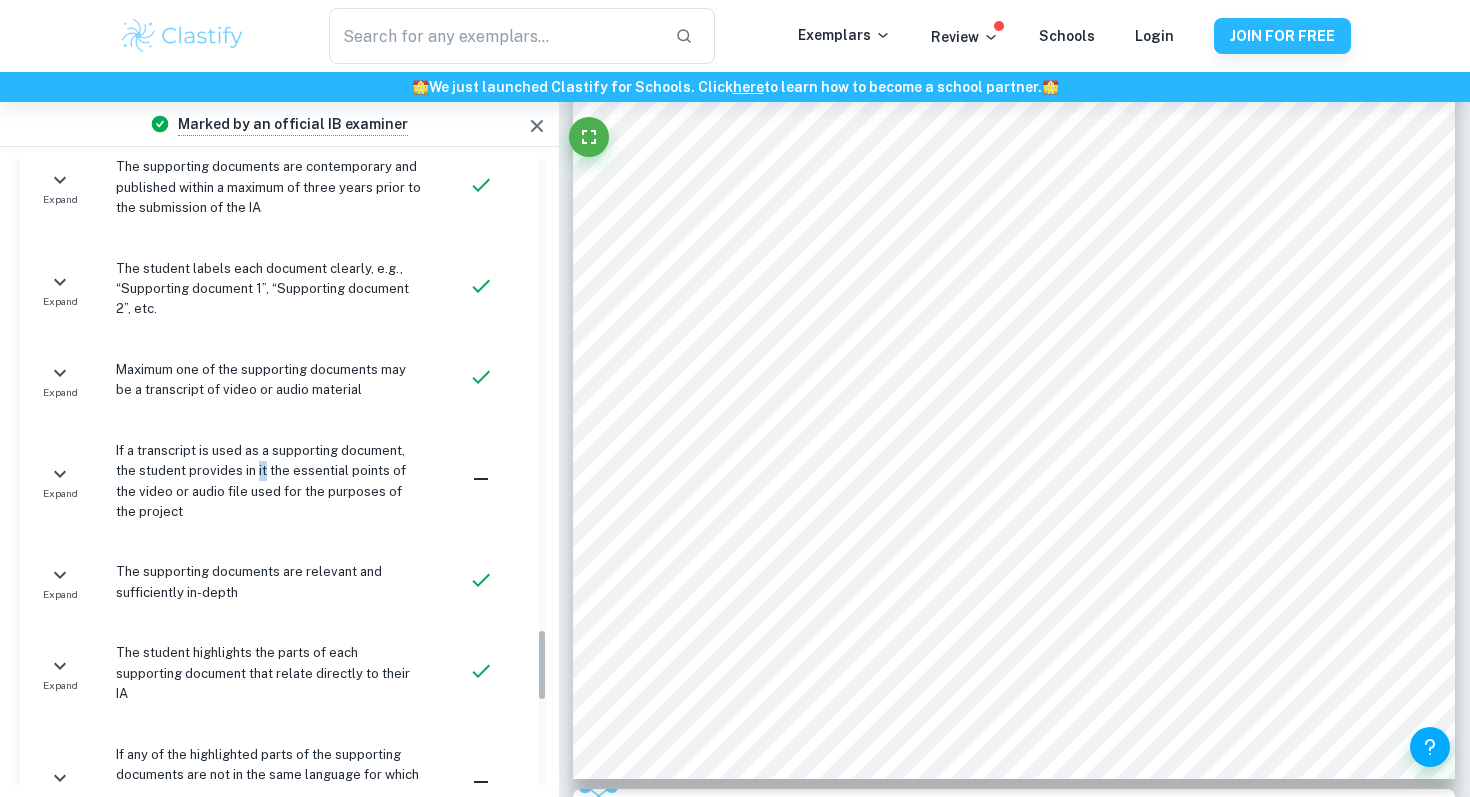 click on "If a transcript is used as a supporting document, the student provides in it  the essential points of the video or audio file used for the purposes of the project" at bounding box center (269, 482) 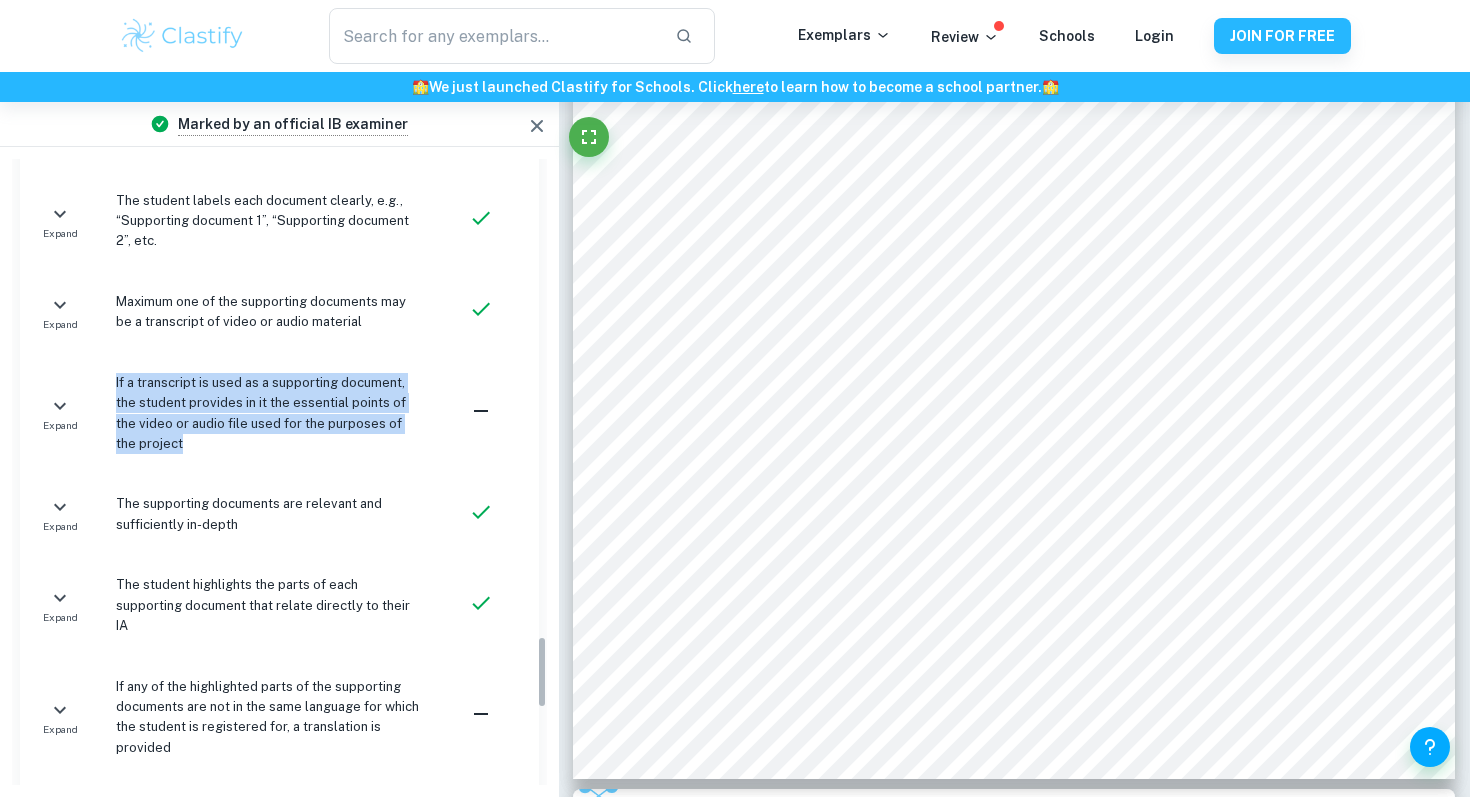 scroll, scrollTop: 4156, scrollLeft: 0, axis: vertical 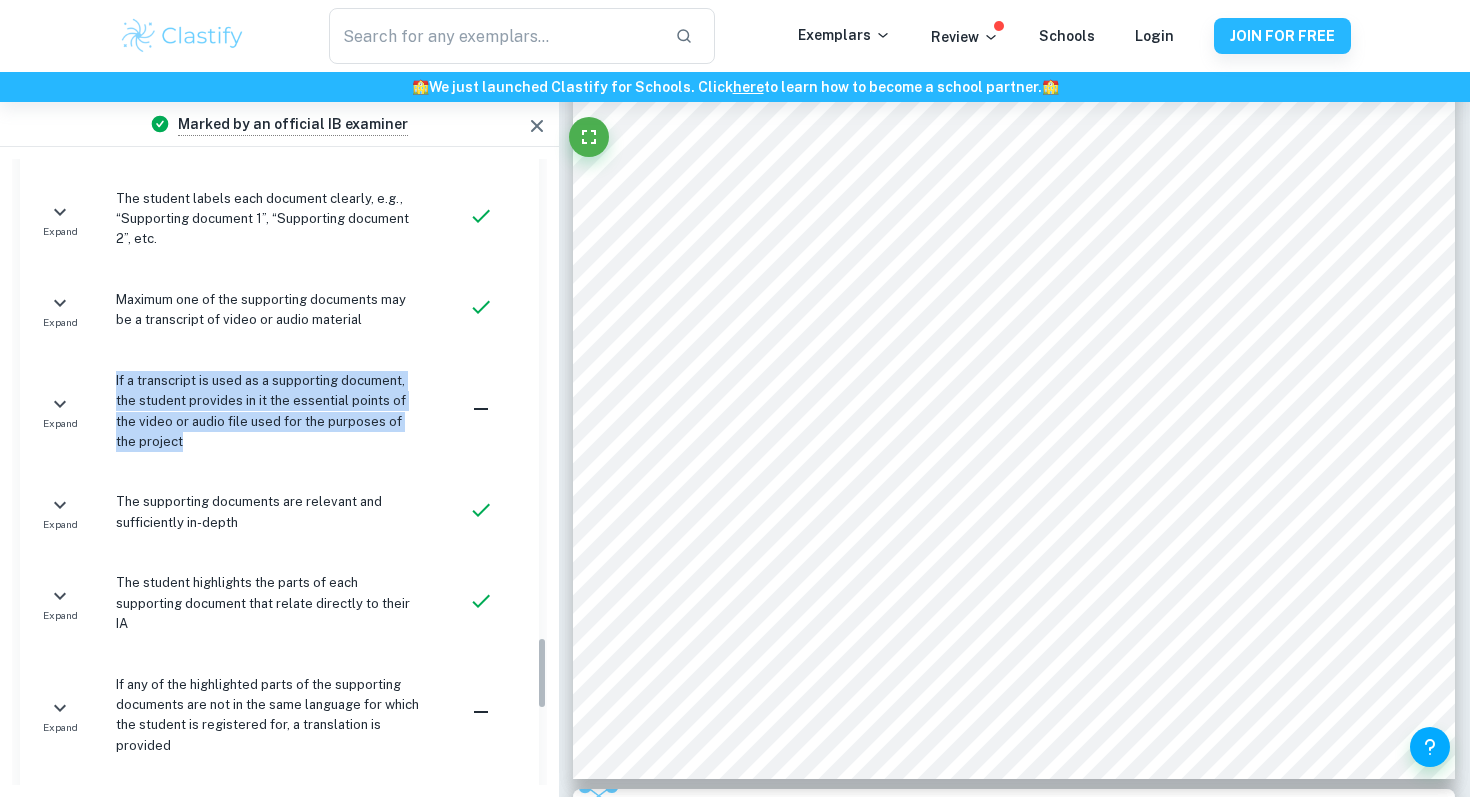 click on "The supporting documents are relevant and sufficiently in-depth" at bounding box center [269, 512] 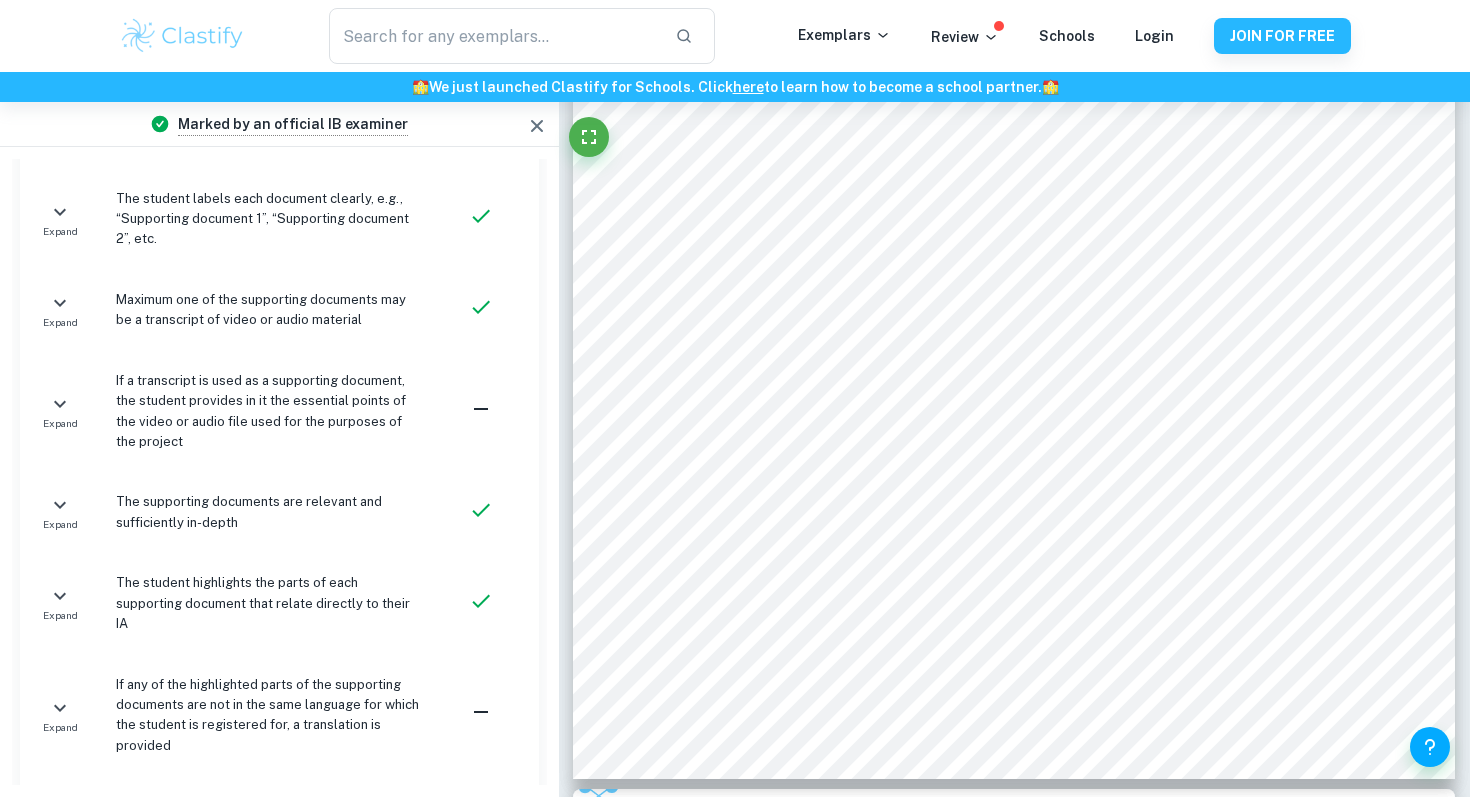 click on "The supporting documents are relevant and sufficiently in-depth" at bounding box center (269, 512) 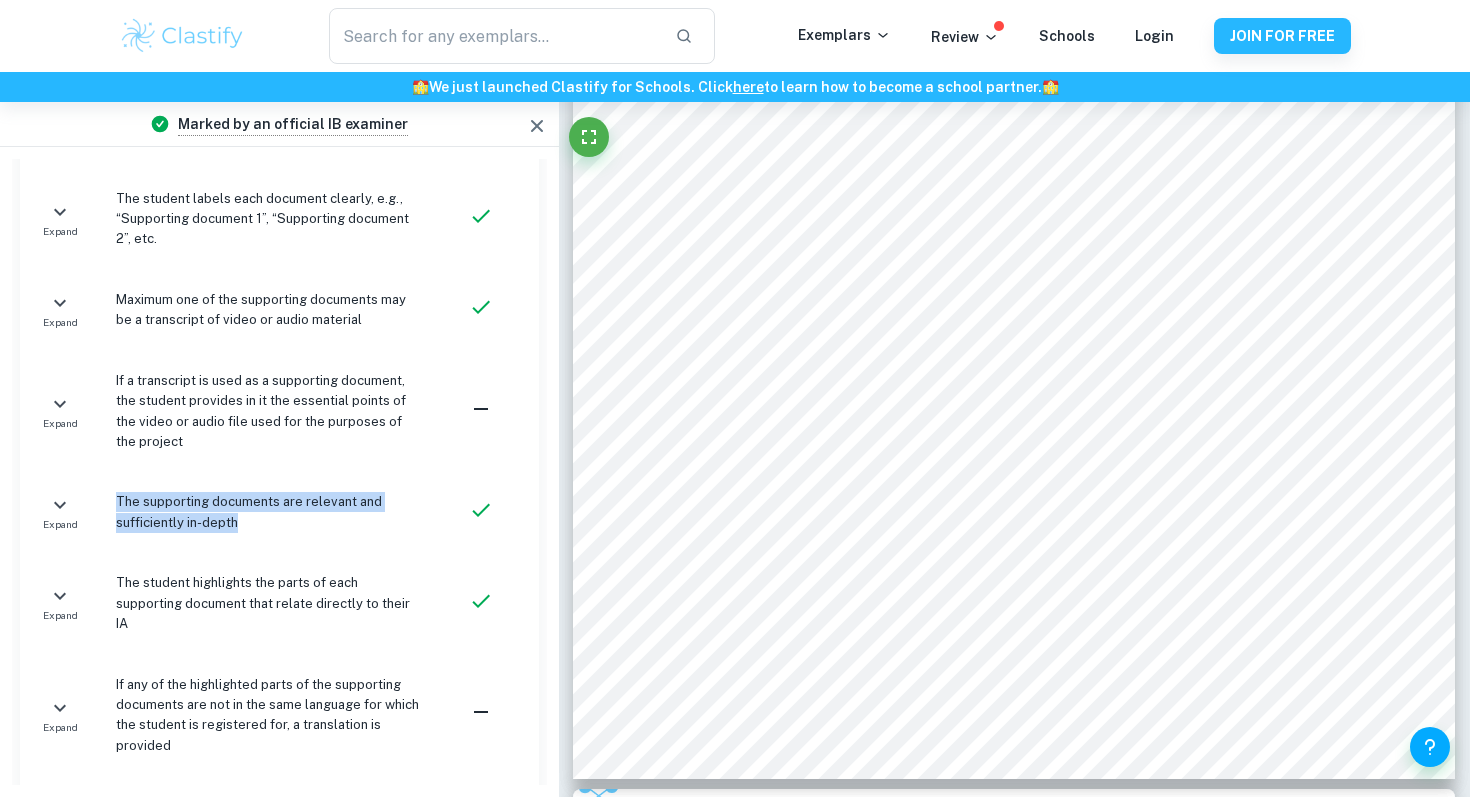 click on "The student highlights the parts of each supporting document that relate directly to their IA" at bounding box center [269, 603] 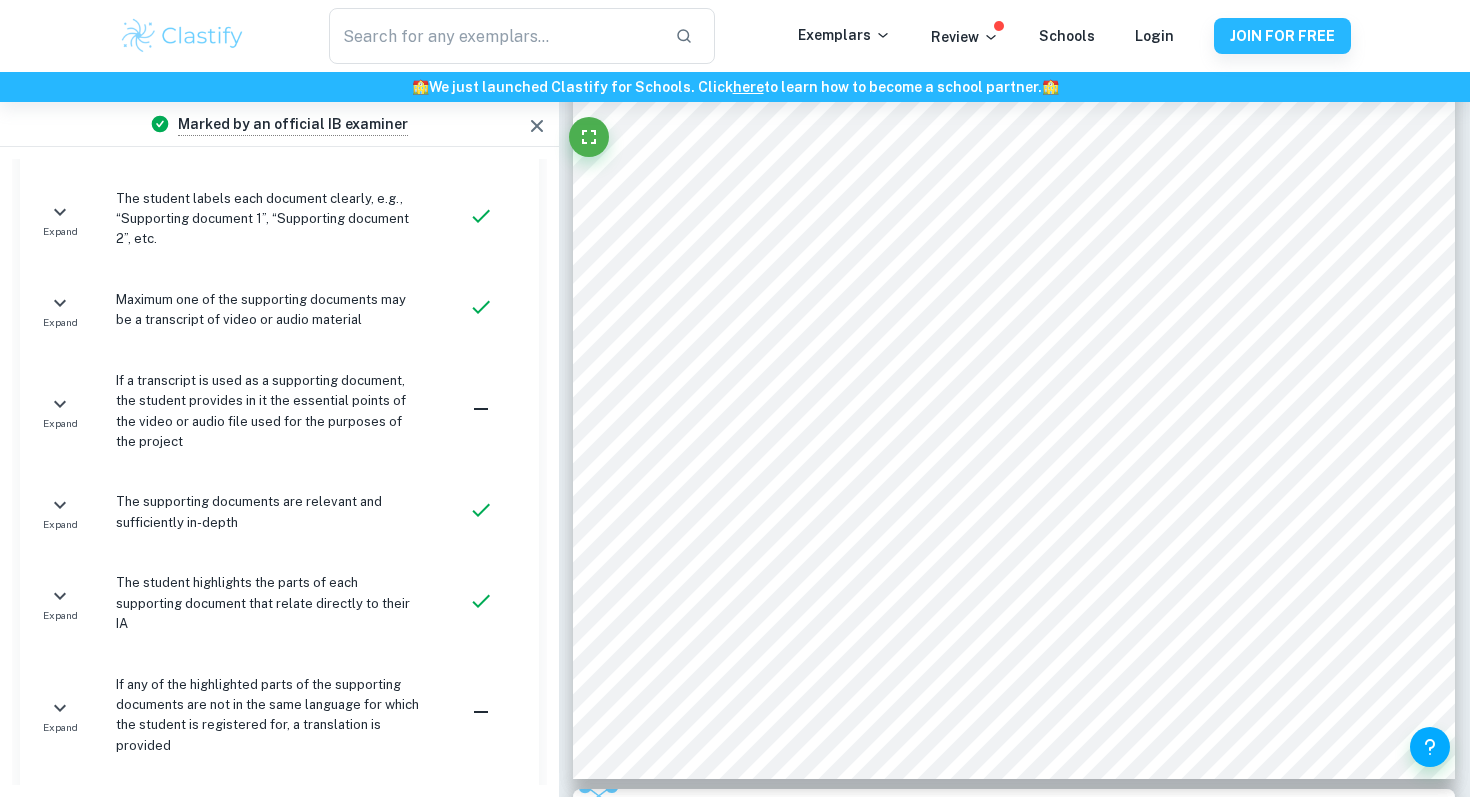 click on "The student highlights the parts of each supporting document that relate directly to their IA" at bounding box center [269, 603] 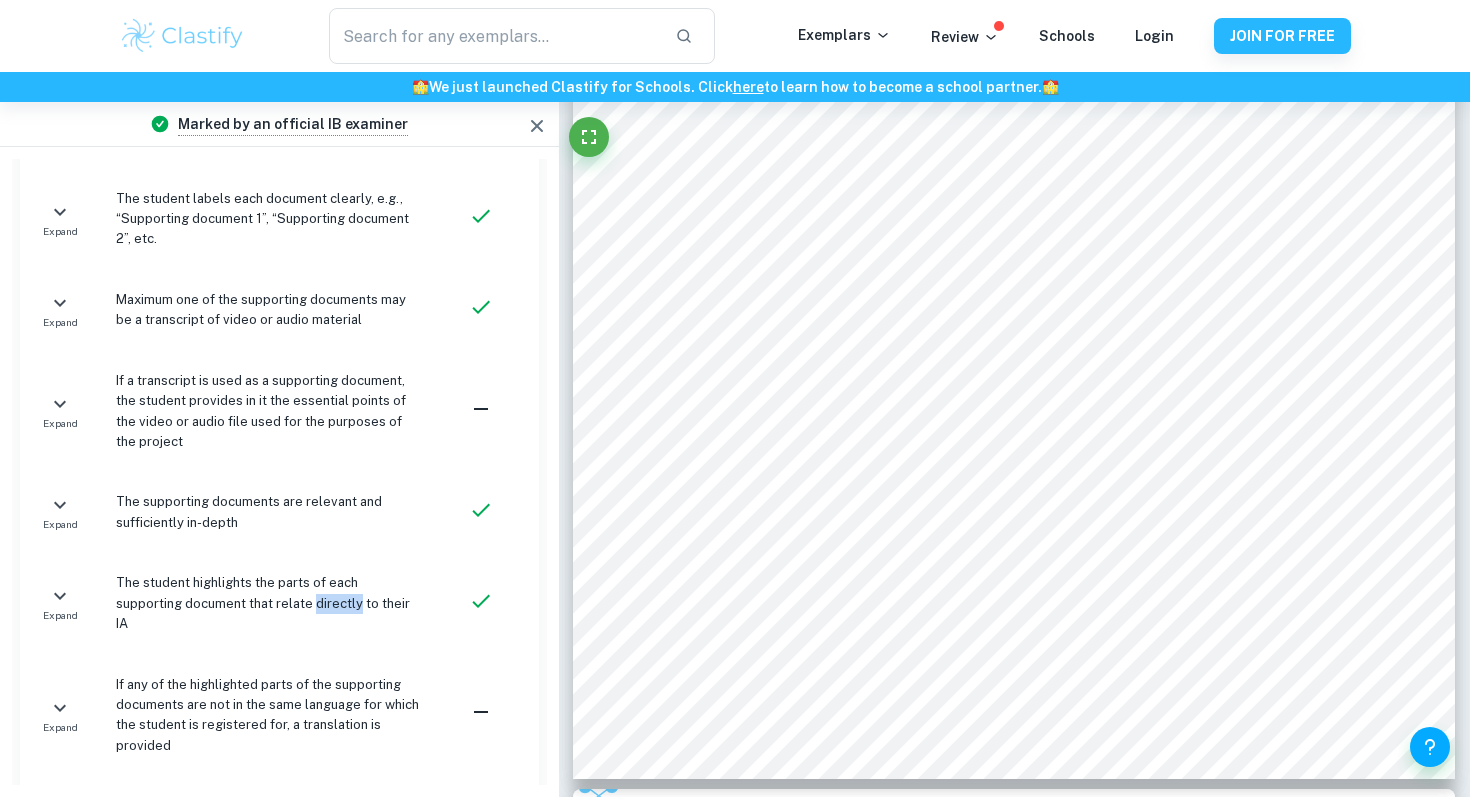 click on "The student highlights the parts of each supporting document that relate directly to their IA" at bounding box center (269, 603) 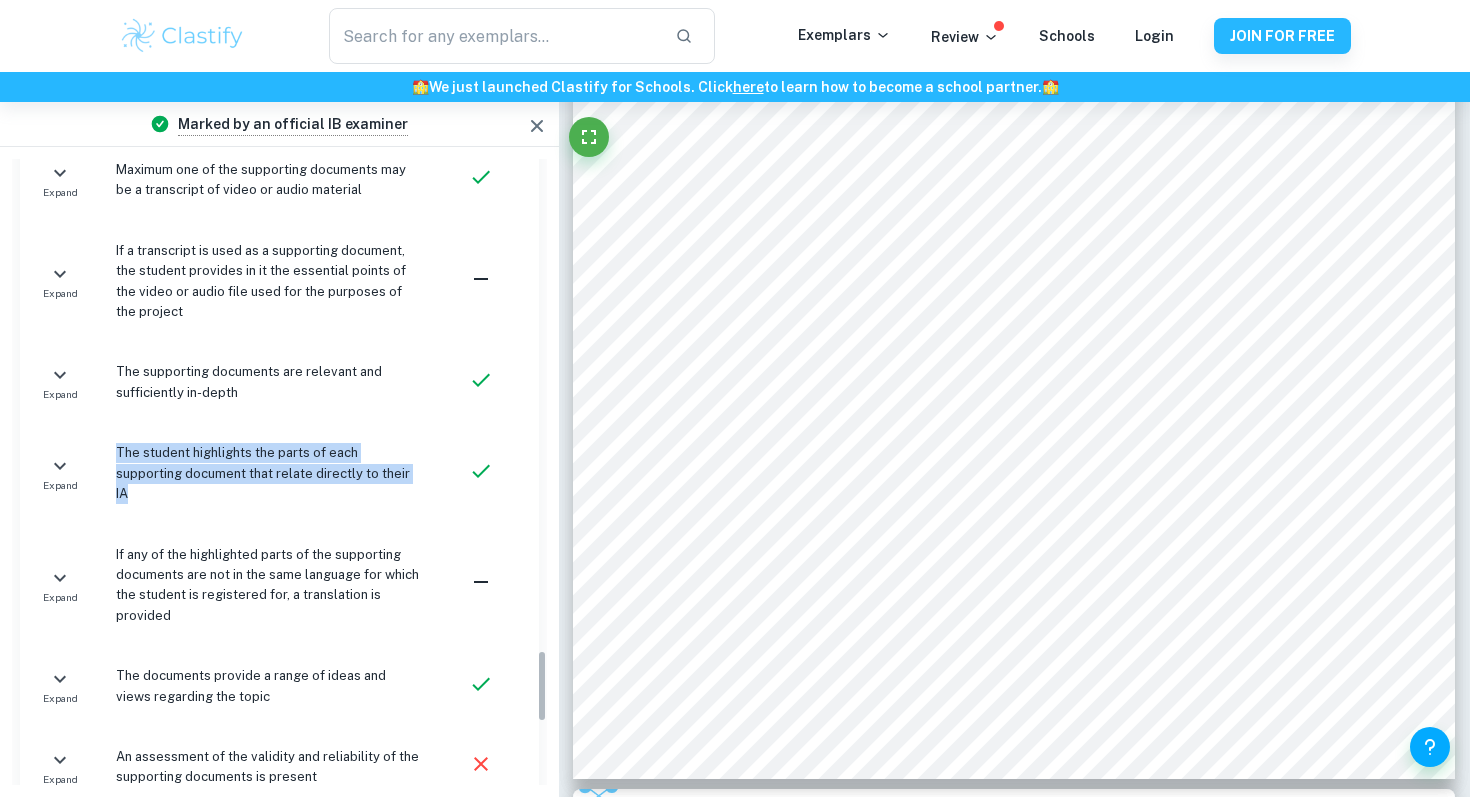 scroll, scrollTop: 4288, scrollLeft: 0, axis: vertical 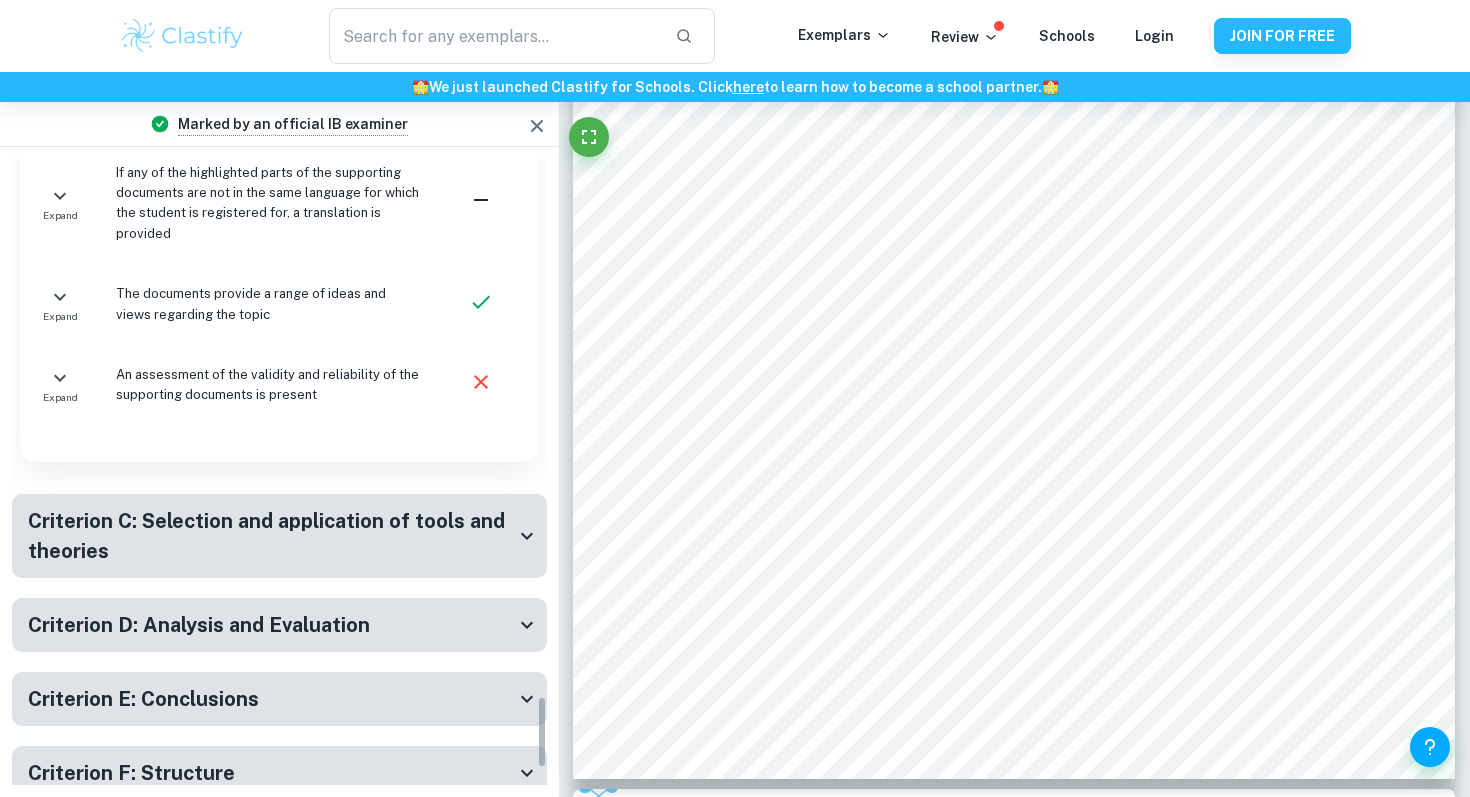 click on "Criterion C: Selection and application of tools and theories" at bounding box center (279, 536) 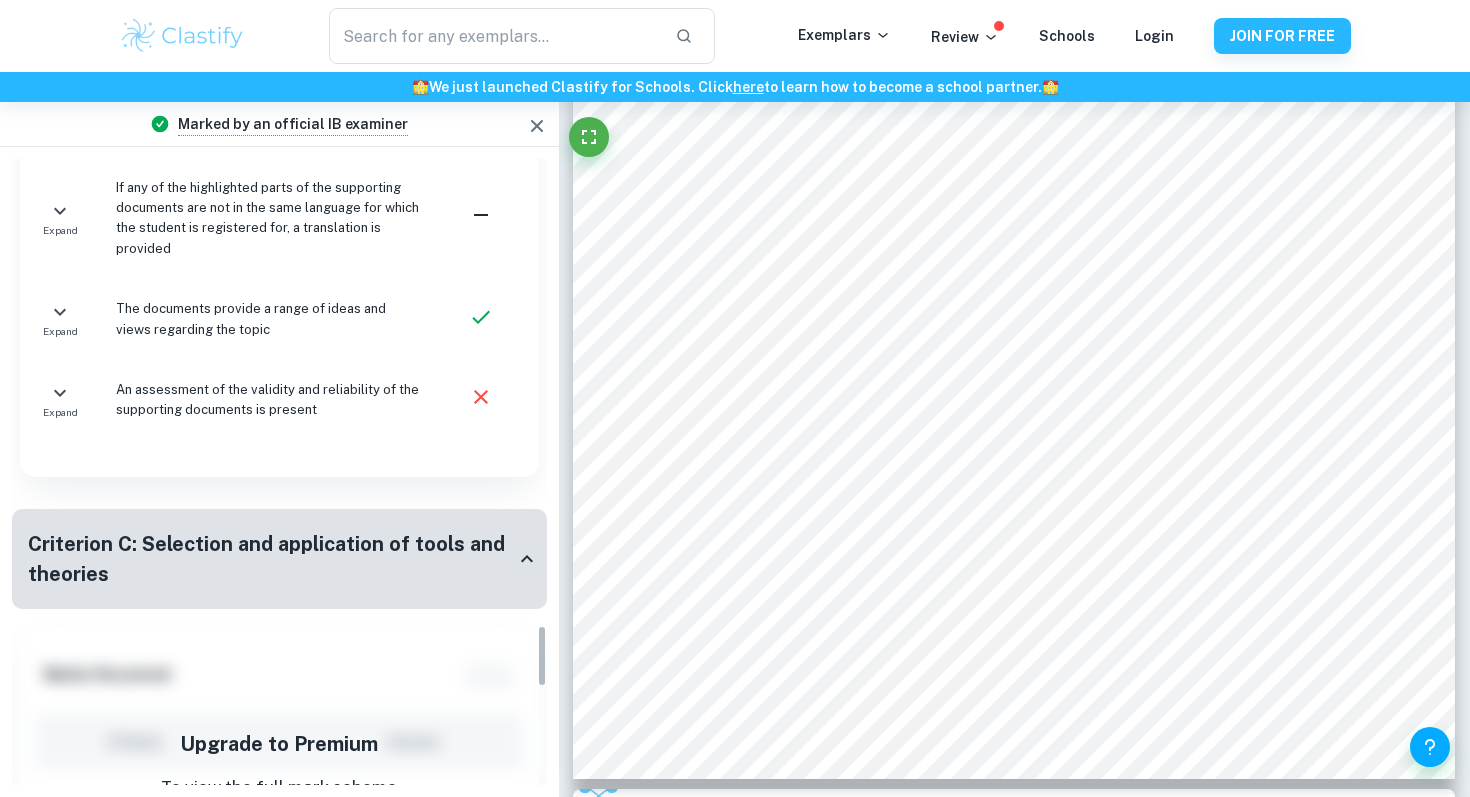 scroll, scrollTop: 4648, scrollLeft: 0, axis: vertical 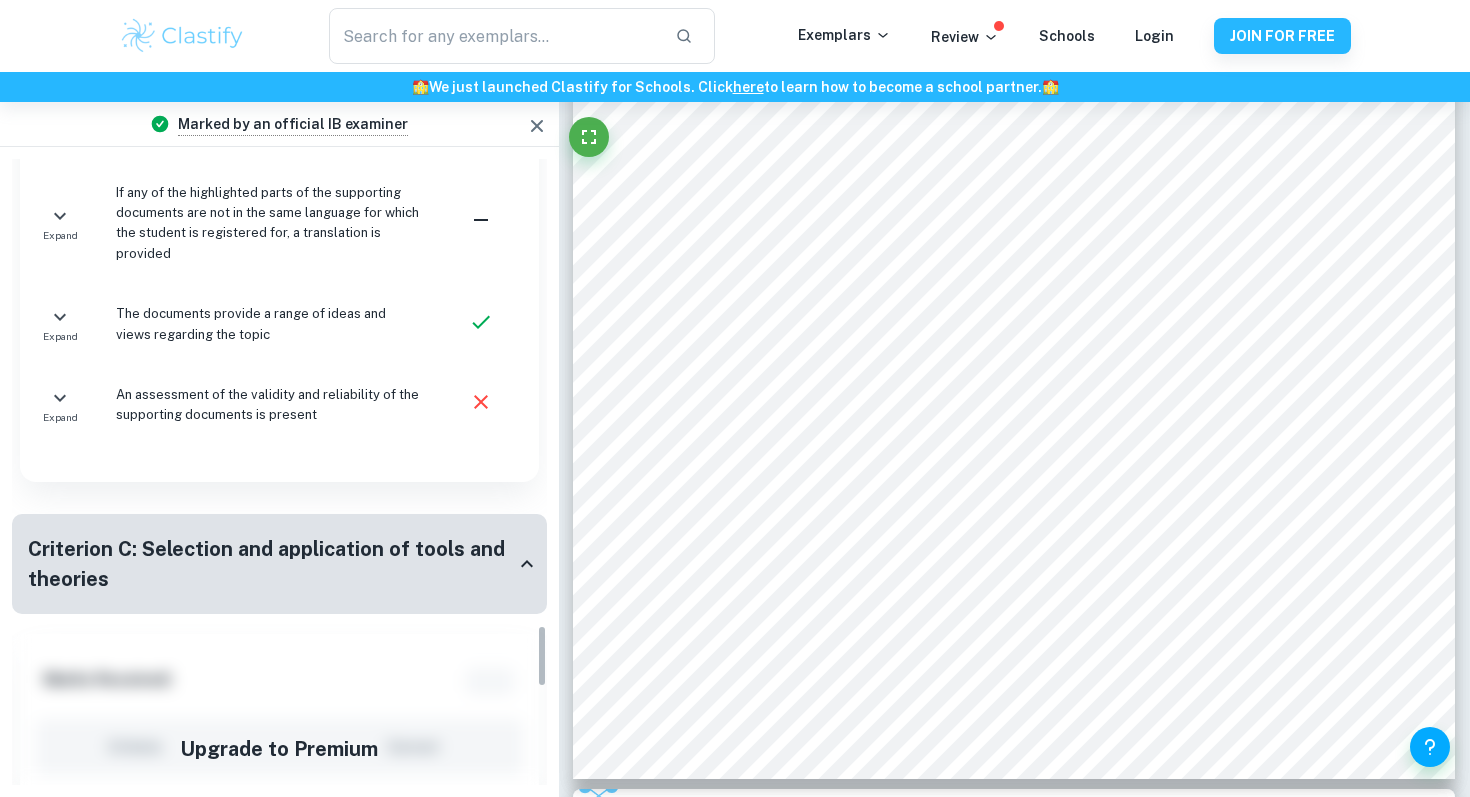 click 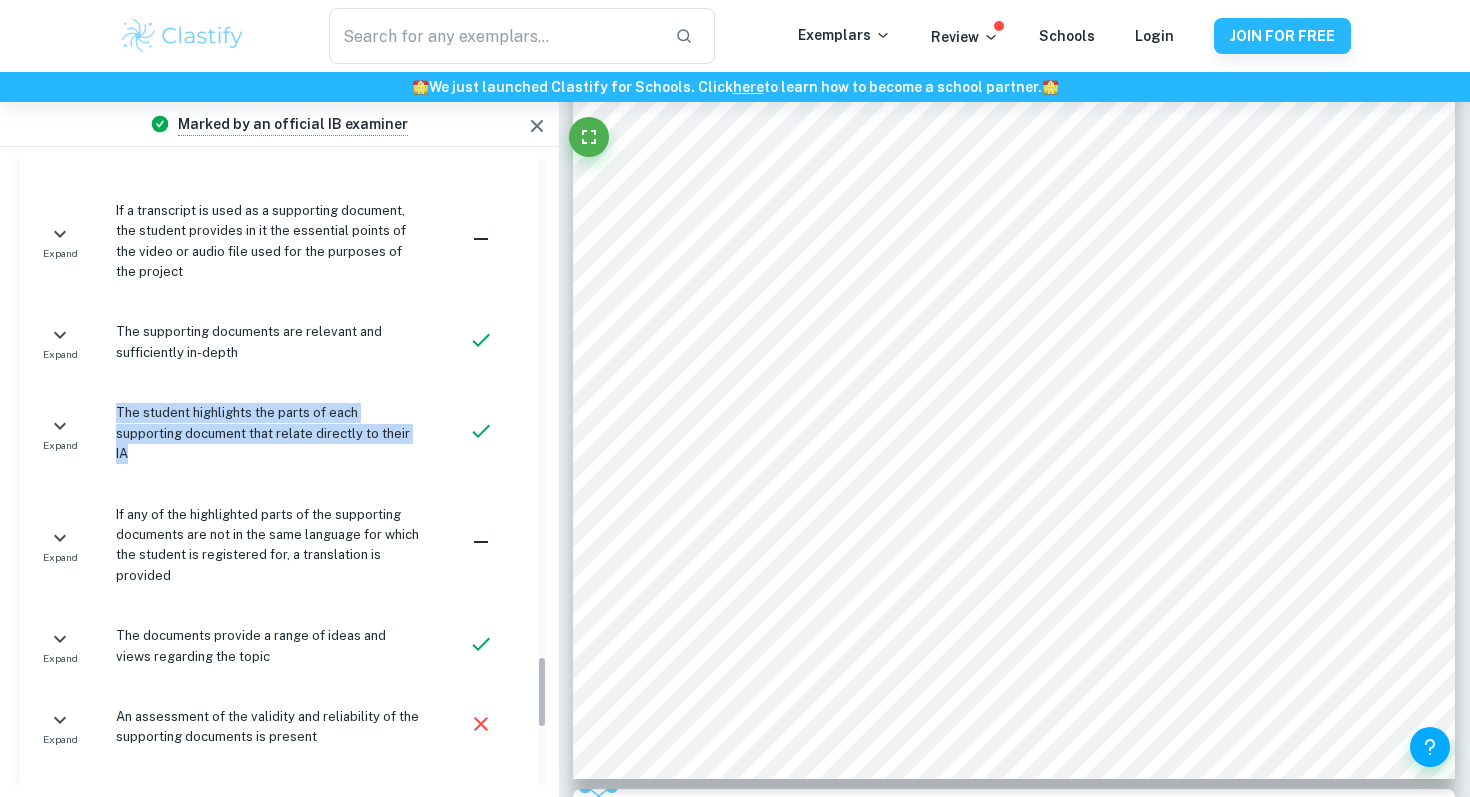 scroll, scrollTop: 4325, scrollLeft: 0, axis: vertical 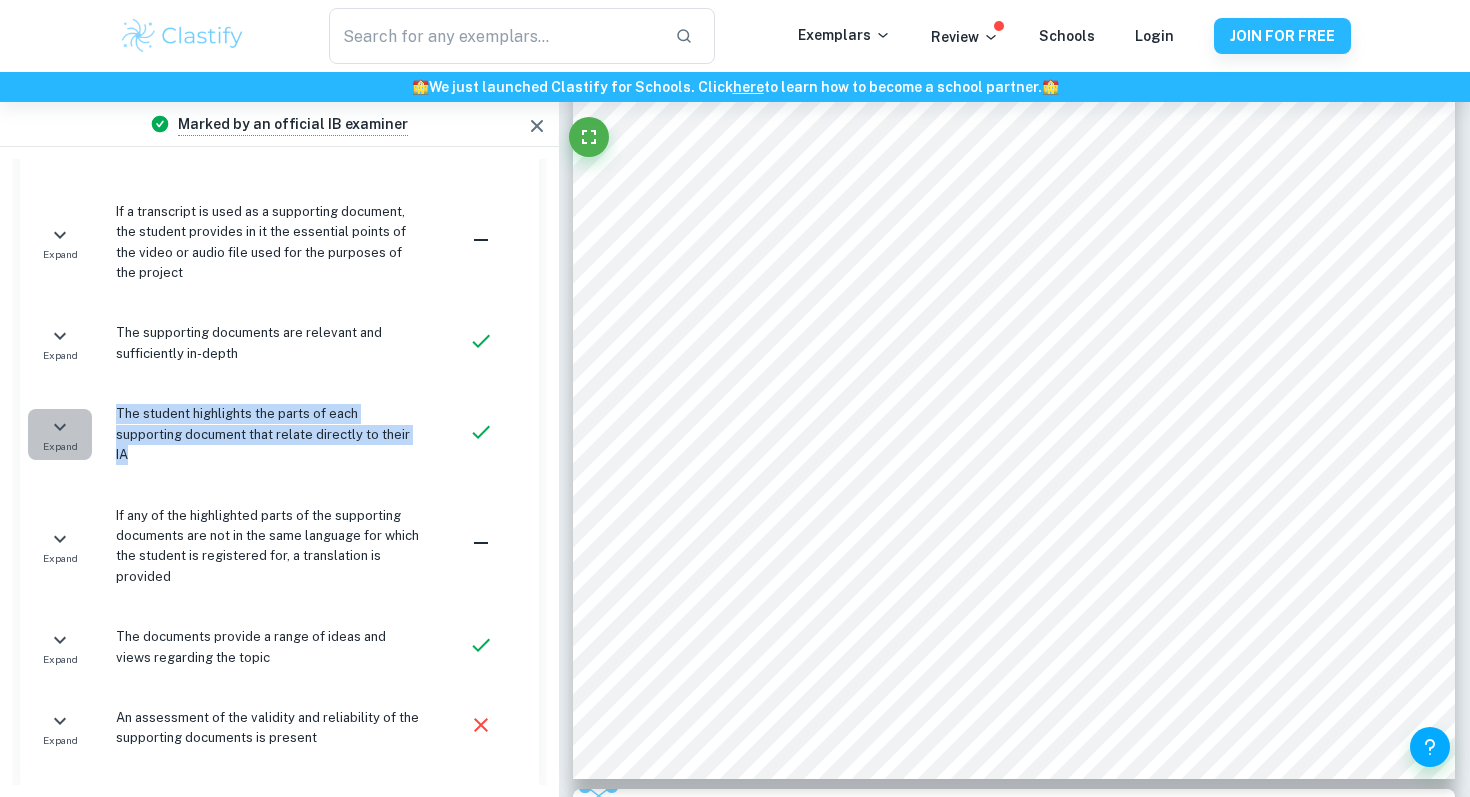 click 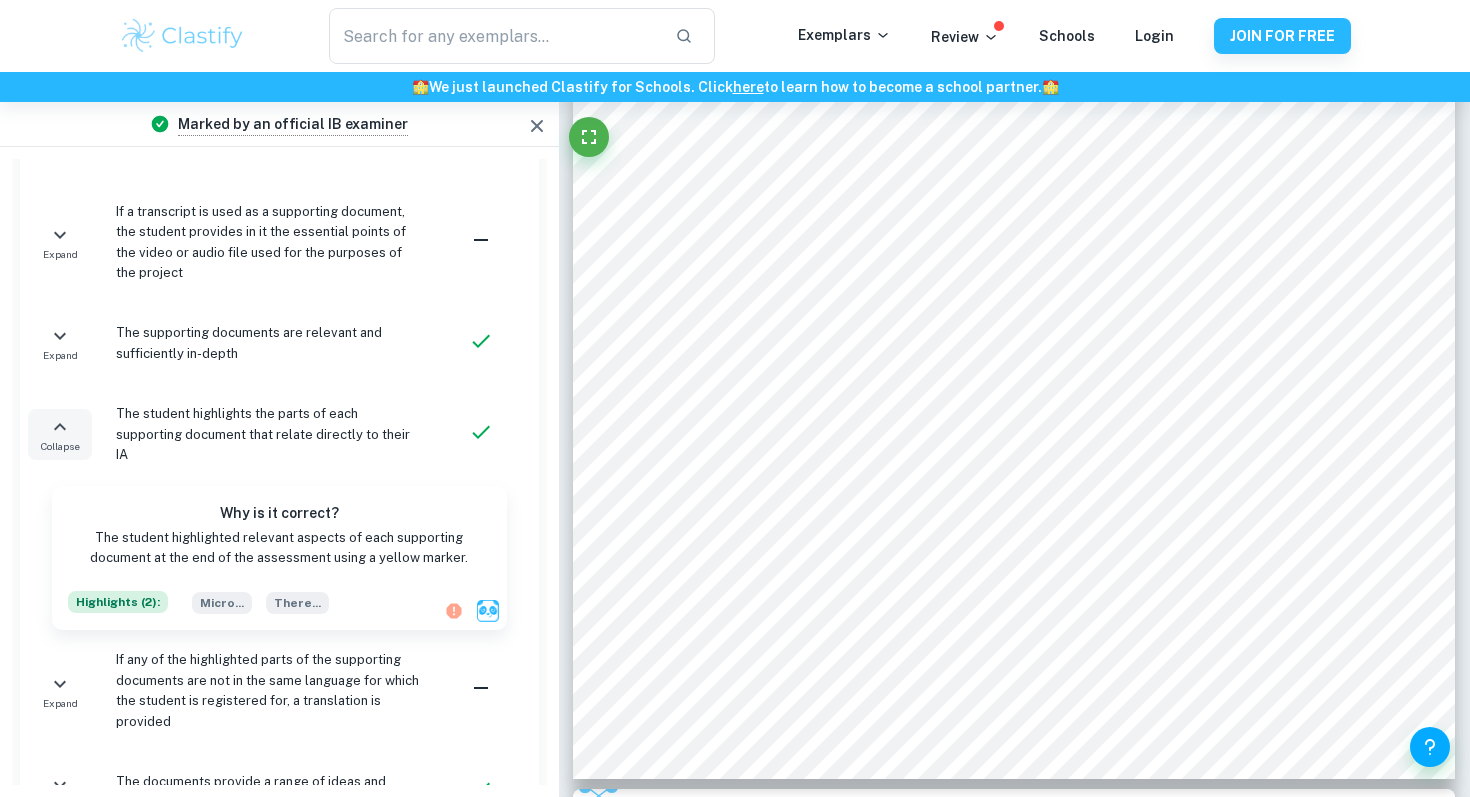 click 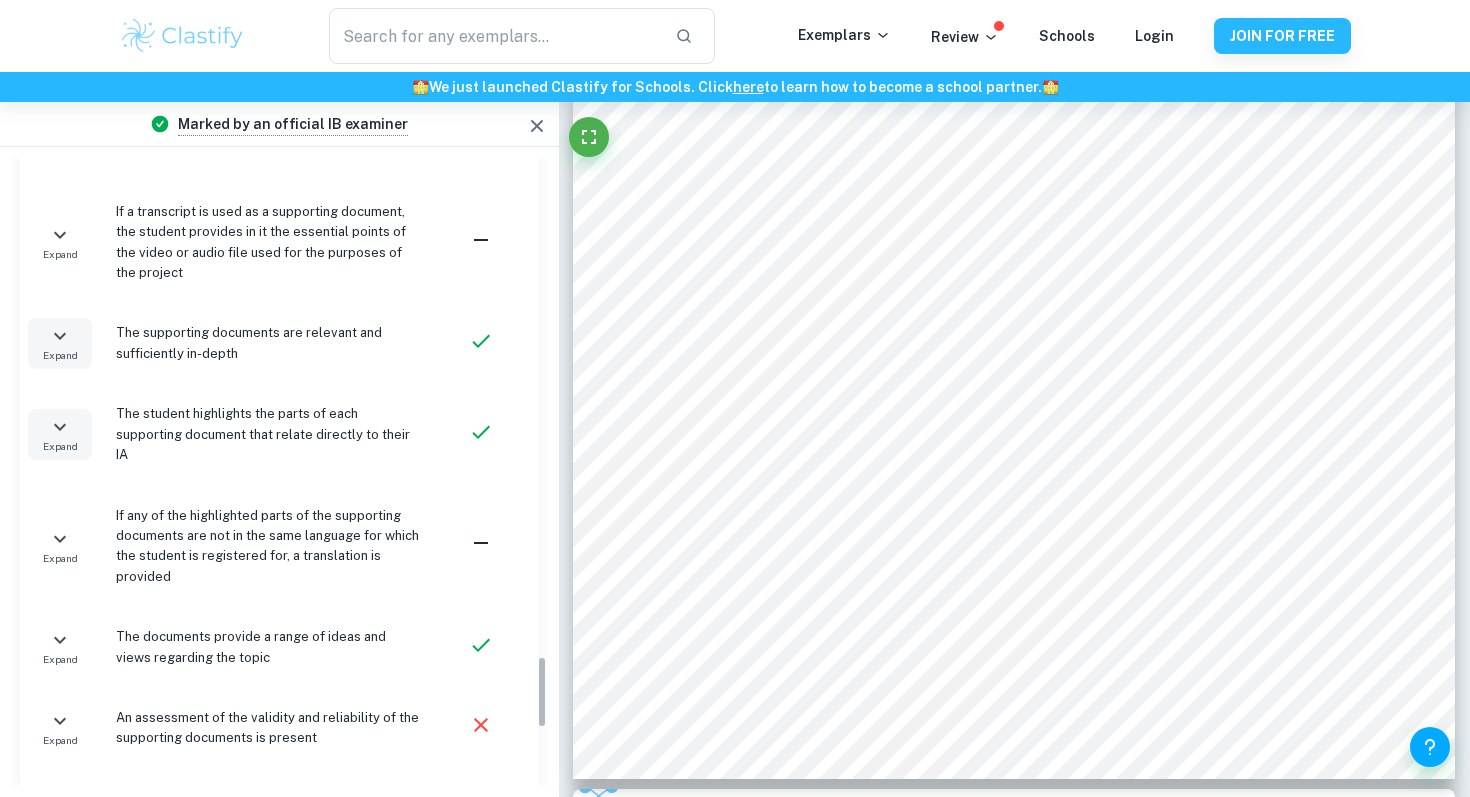 click on "Expand" at bounding box center [60, 355] 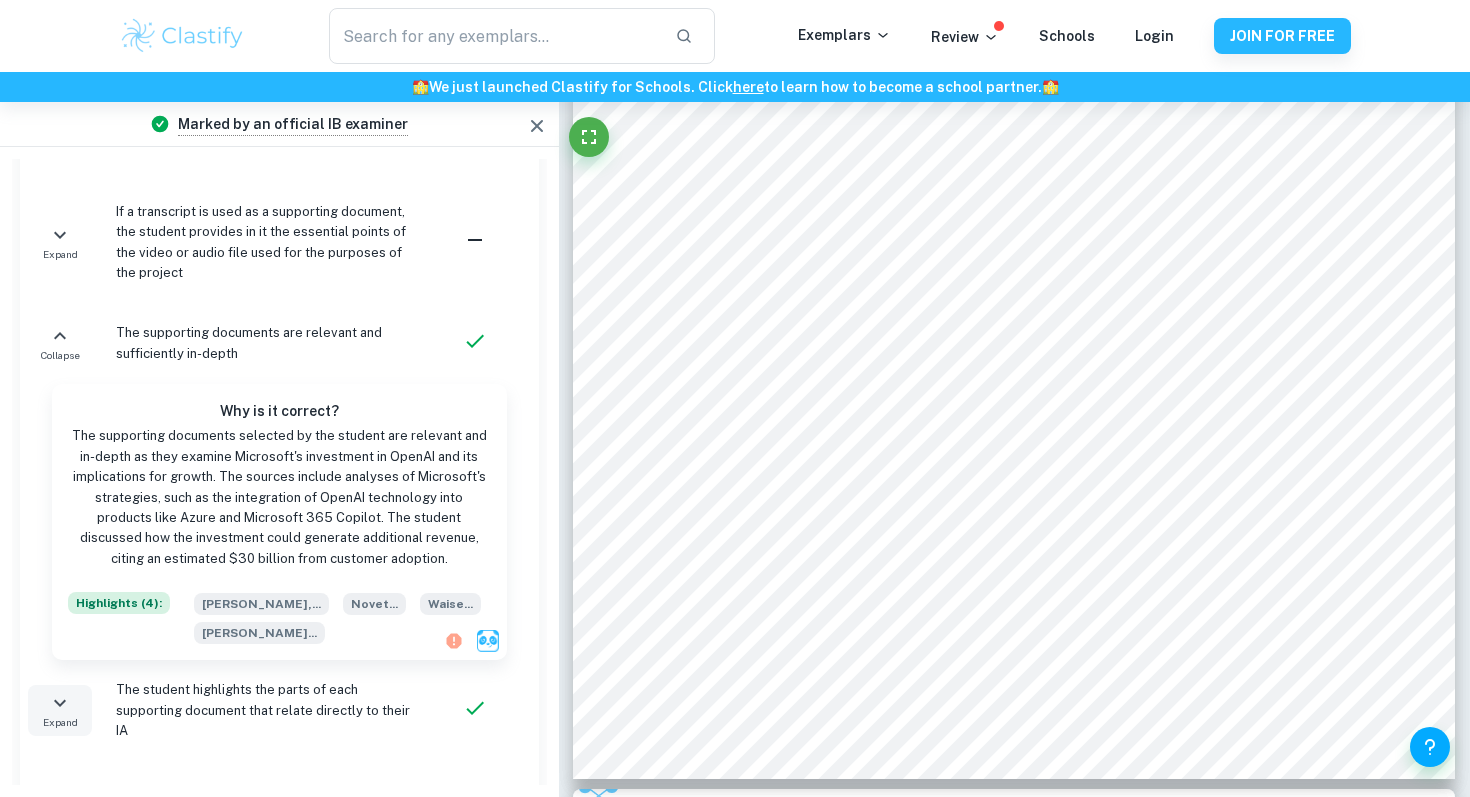 click on "The supporting documents selected by the student are relevant and in-depth as they examine Microsoft's investment in OpenAI and its implications for growth. The sources include analyses of Microsoft's strategies, such as the integration of OpenAI technology into products like Azure and Microsoft 365 Copilot. The student discussed how the investment could generate additional revenue, citing an estimated $30 billion from customer adoption." at bounding box center [279, 497] 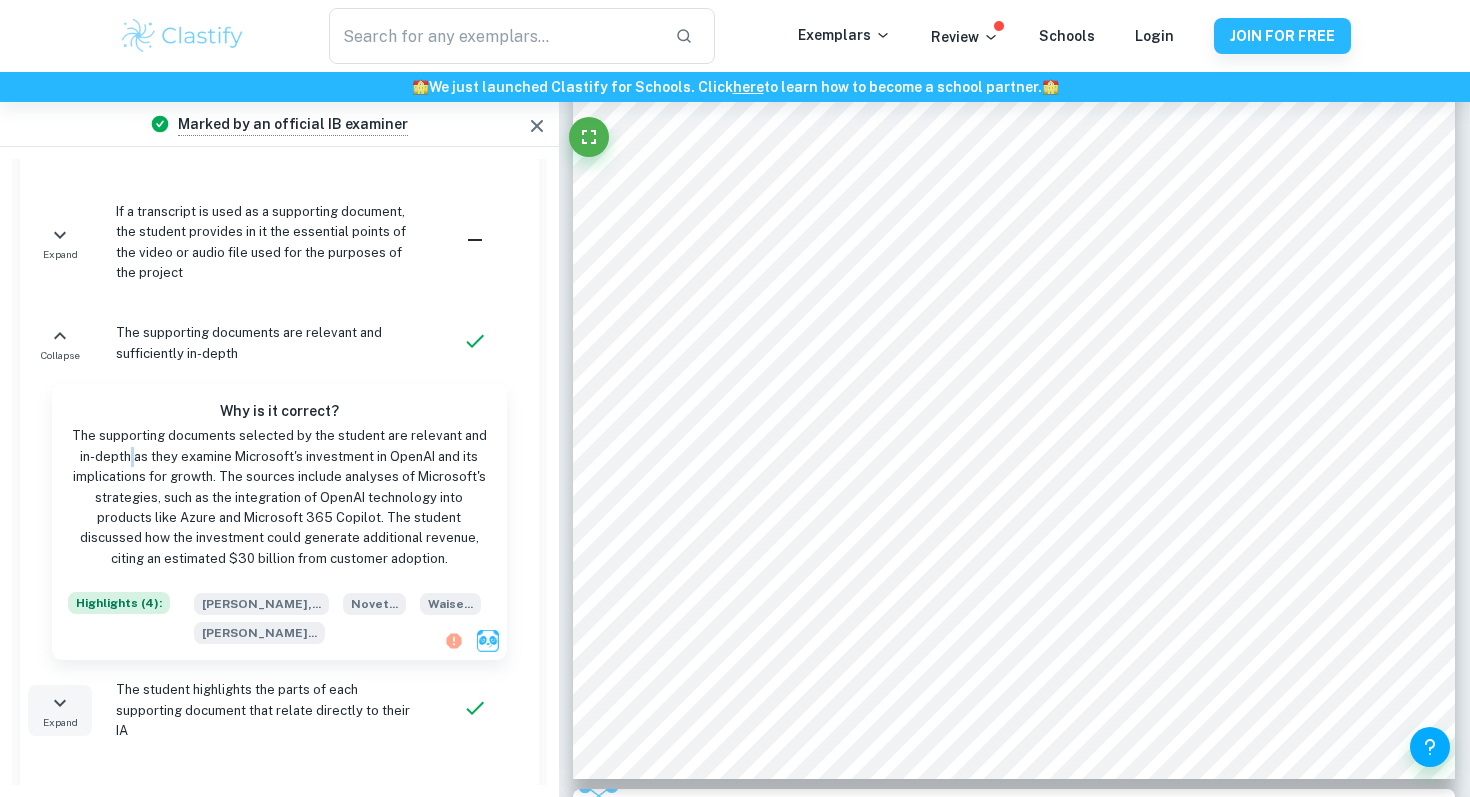 click on "The supporting documents selected by the student are relevant and in-depth as they examine Microsoft's investment in OpenAI and its implications for growth. The sources include analyses of Microsoft's strategies, such as the integration of OpenAI technology into products like Azure and Microsoft 365 Copilot. The student discussed how the investment could generate additional revenue, citing an estimated $30 billion from customer adoption." at bounding box center [279, 497] 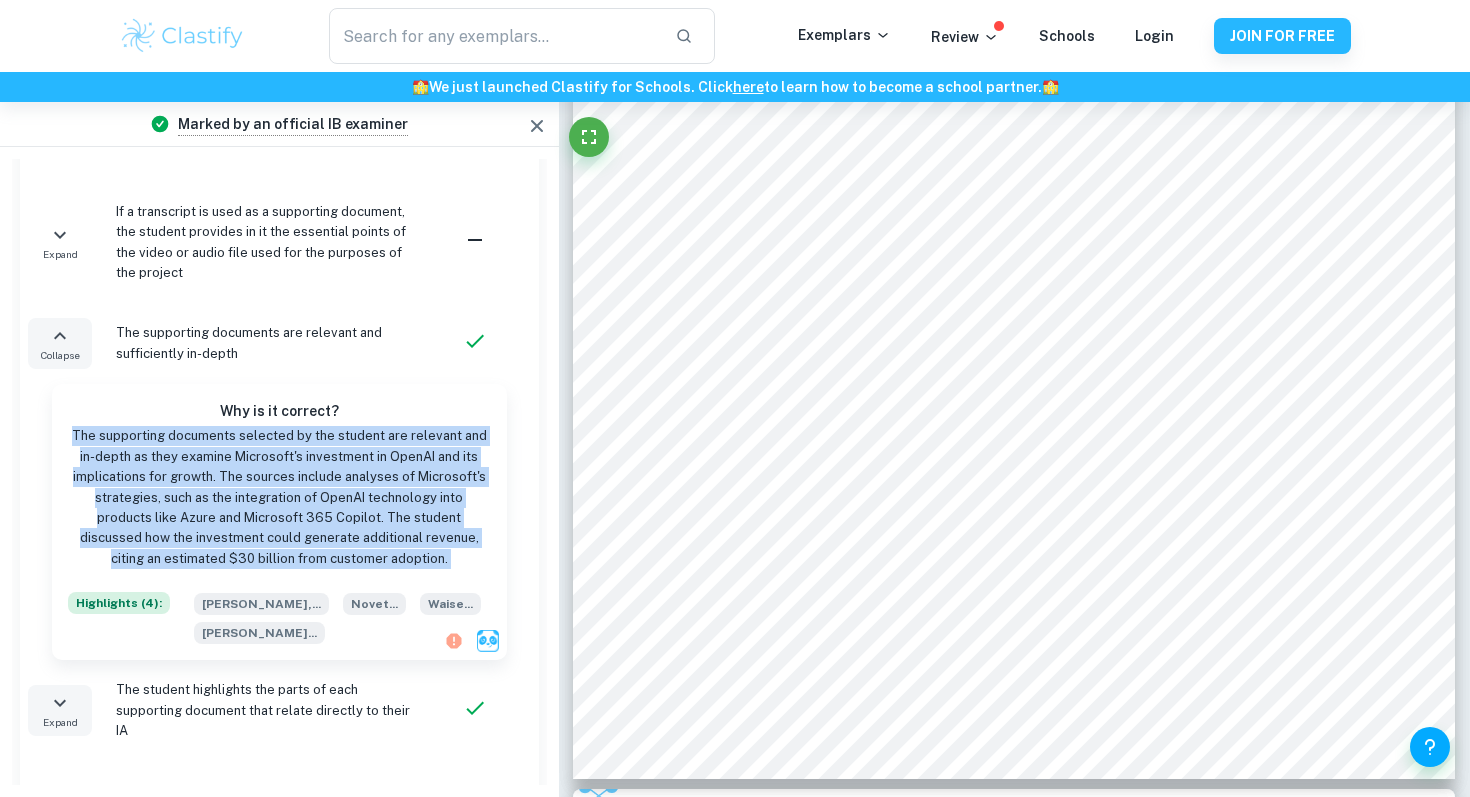 click 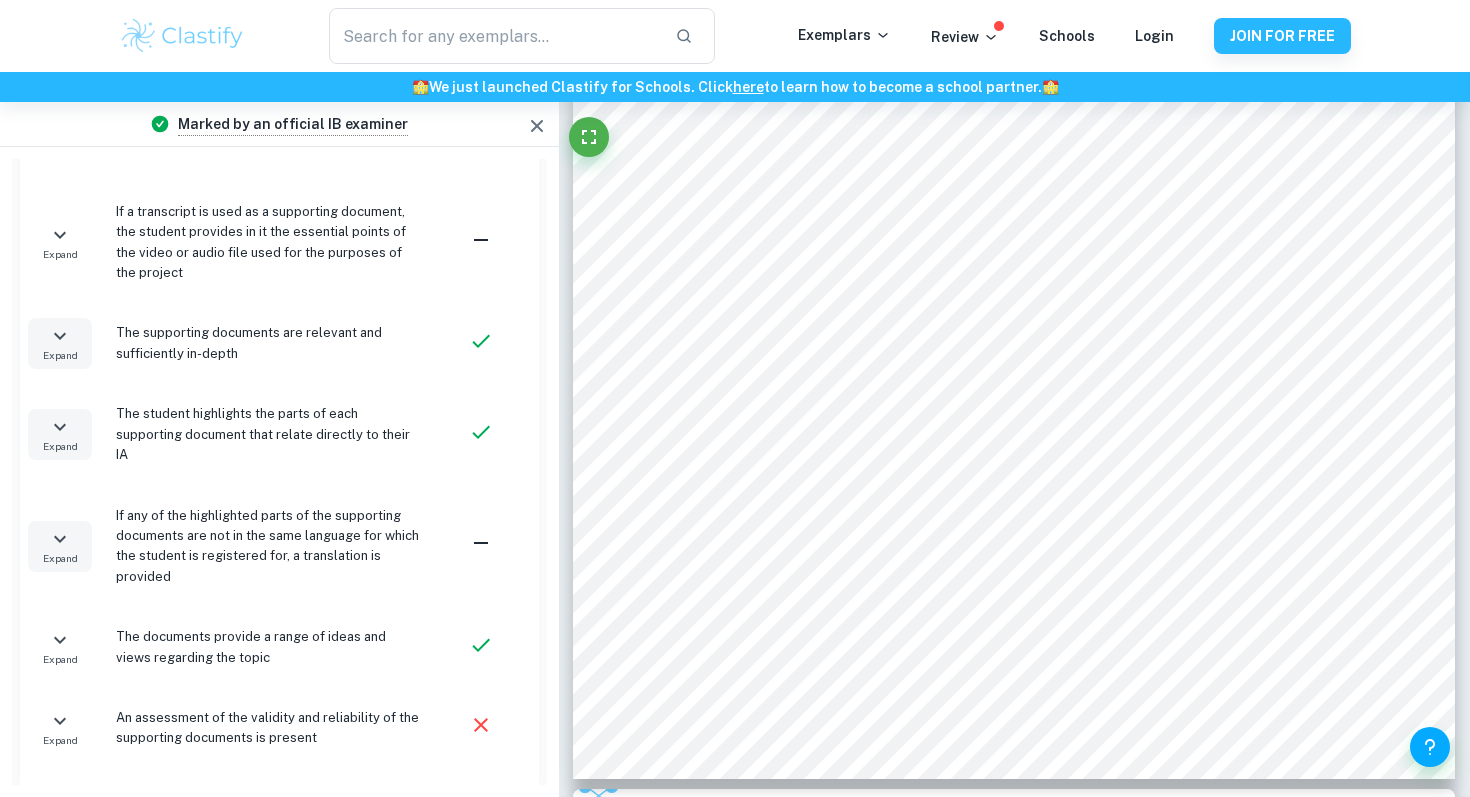 click 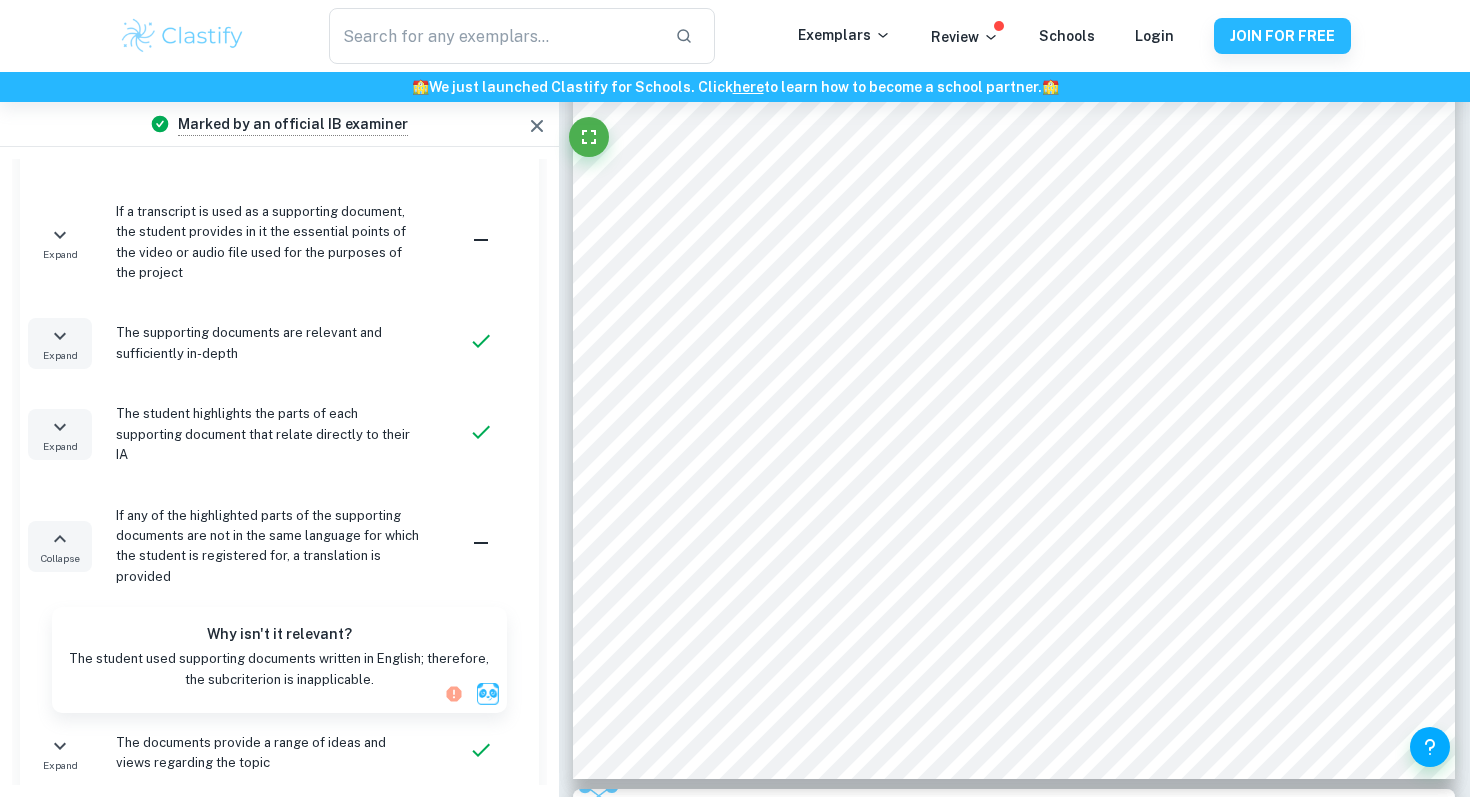 click 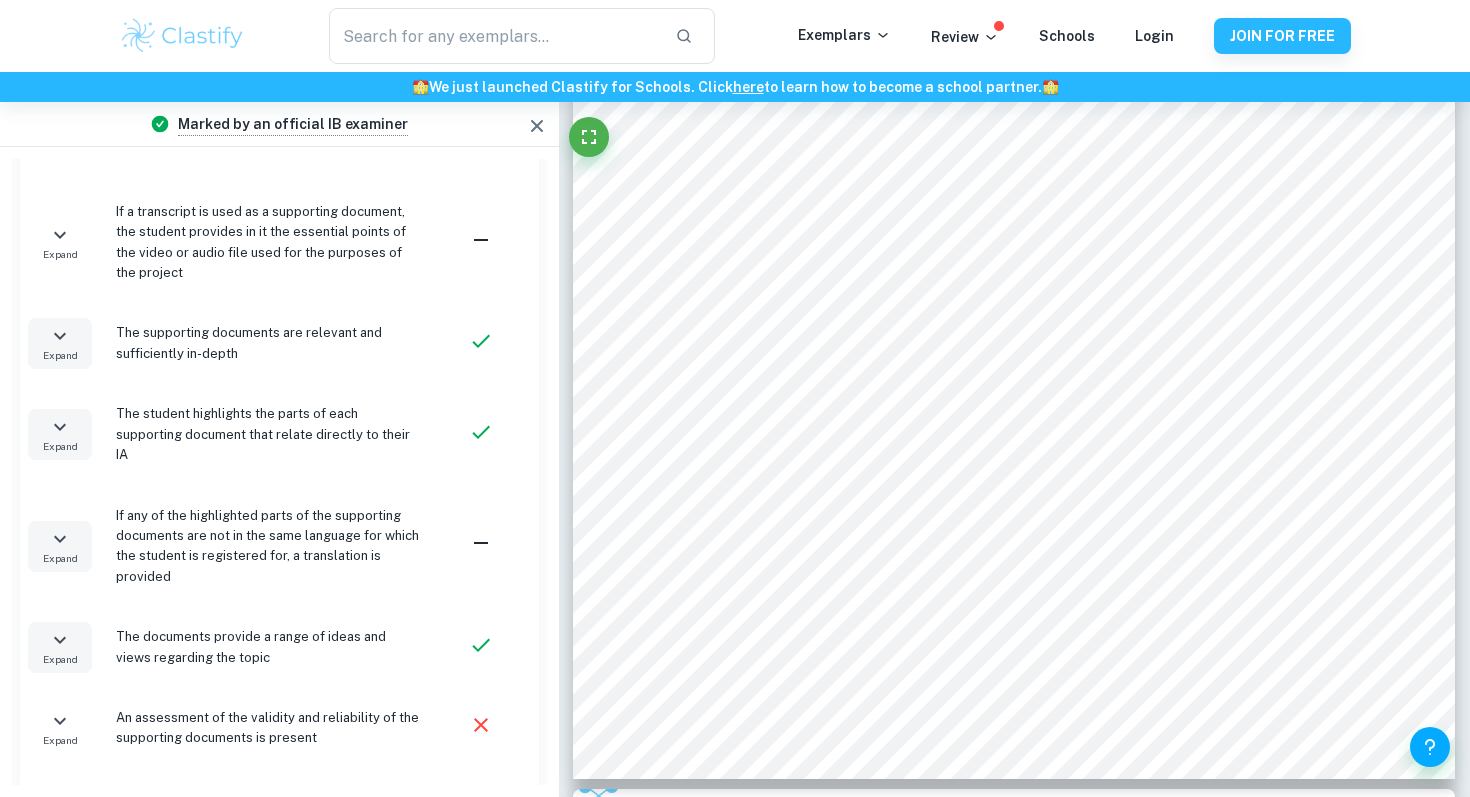 click on "Expand" at bounding box center [60, 647] 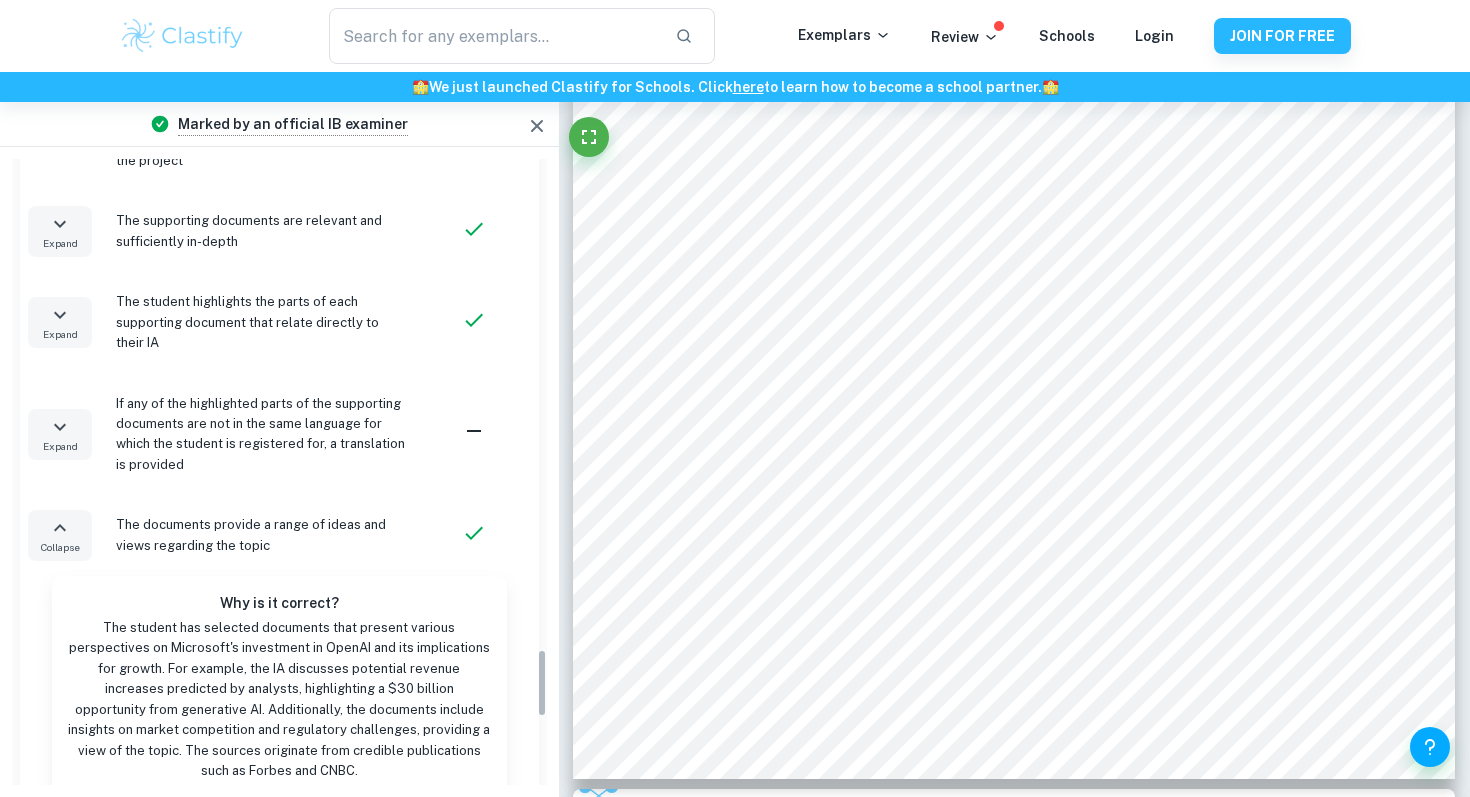 scroll, scrollTop: 4494, scrollLeft: 0, axis: vertical 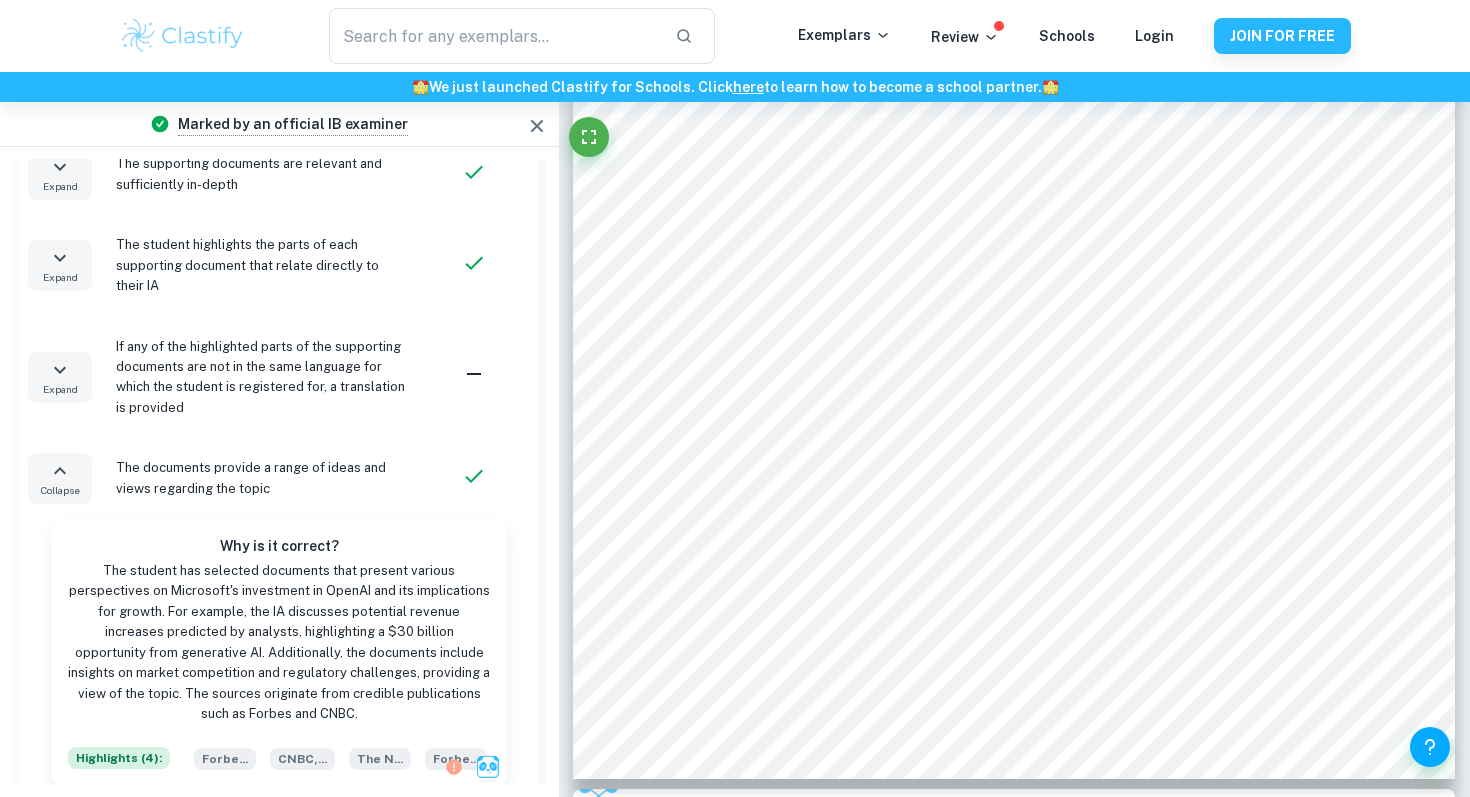 click on "Collapse" at bounding box center [60, 478] 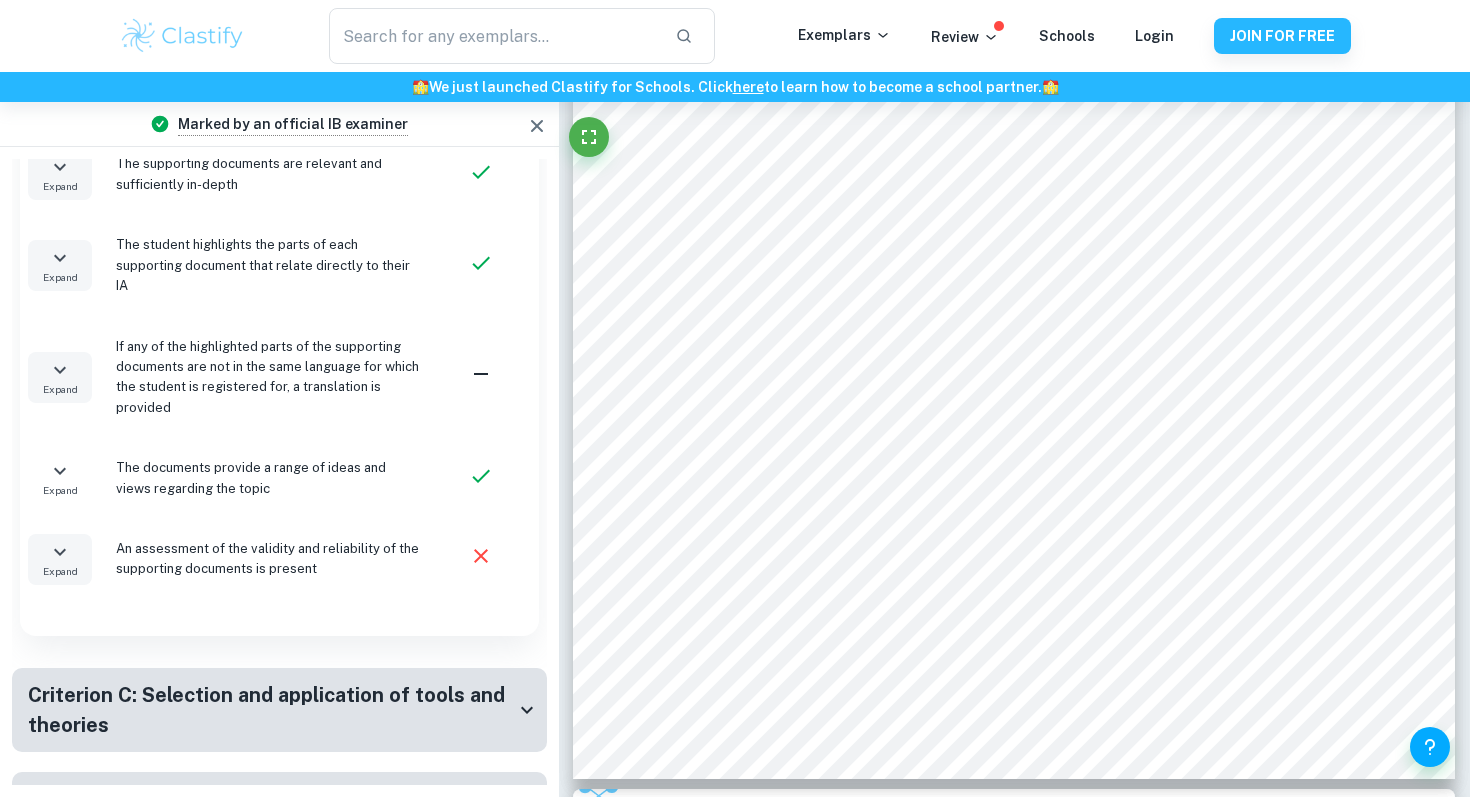 click on "Expand" at bounding box center (60, 559) 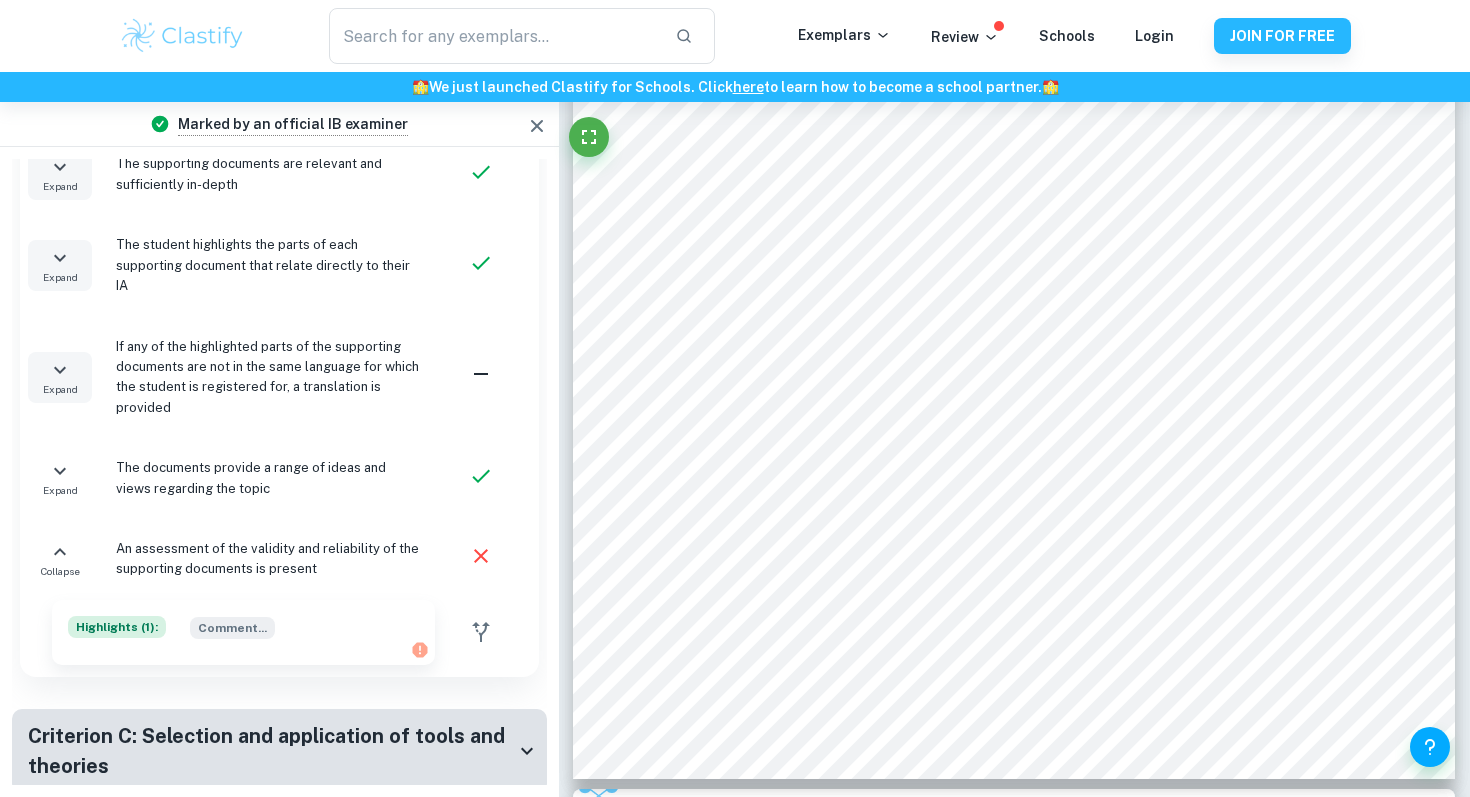 click on "Highlights ( 1 ):" at bounding box center (117, 627) 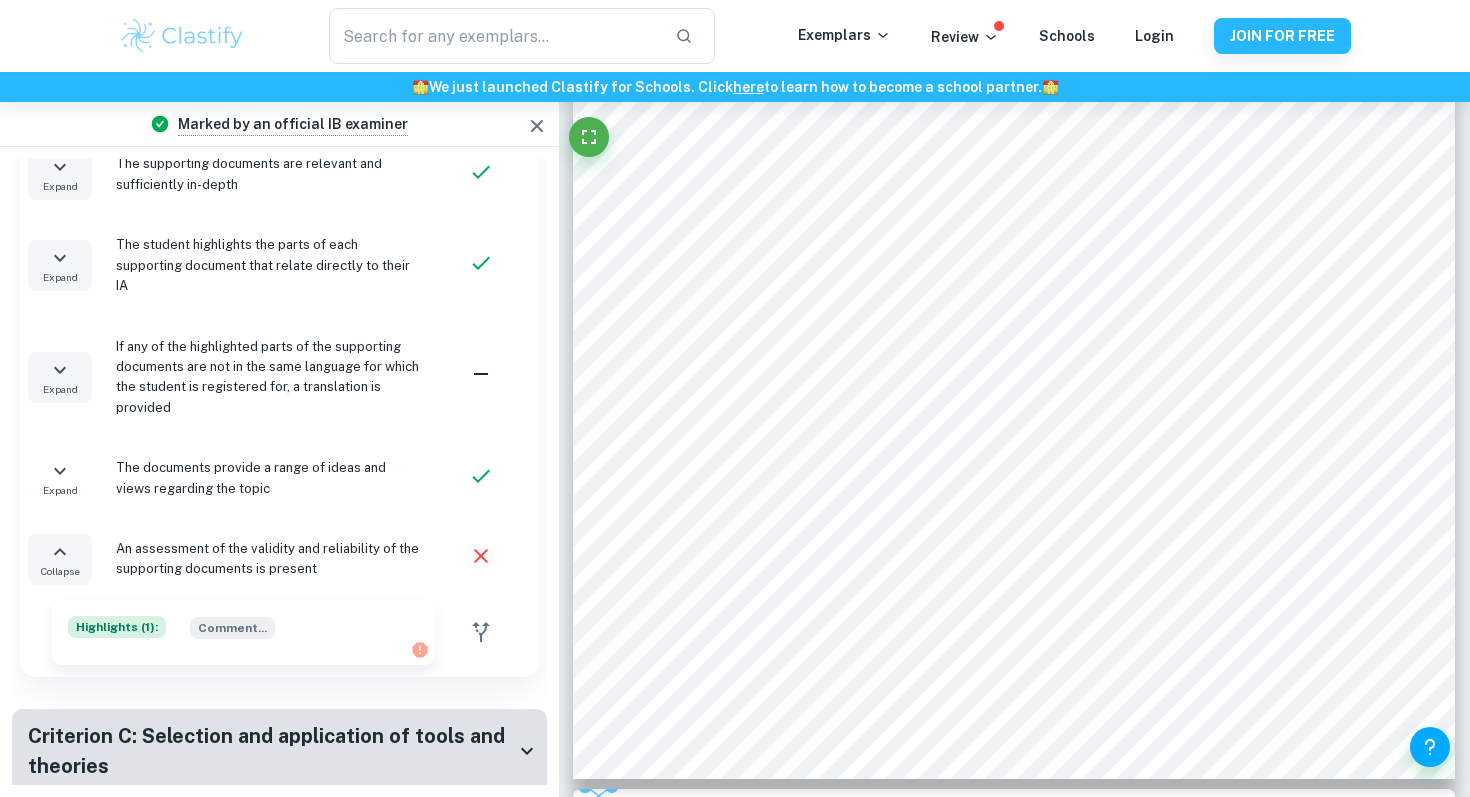 click on "Collapse" at bounding box center (60, 559) 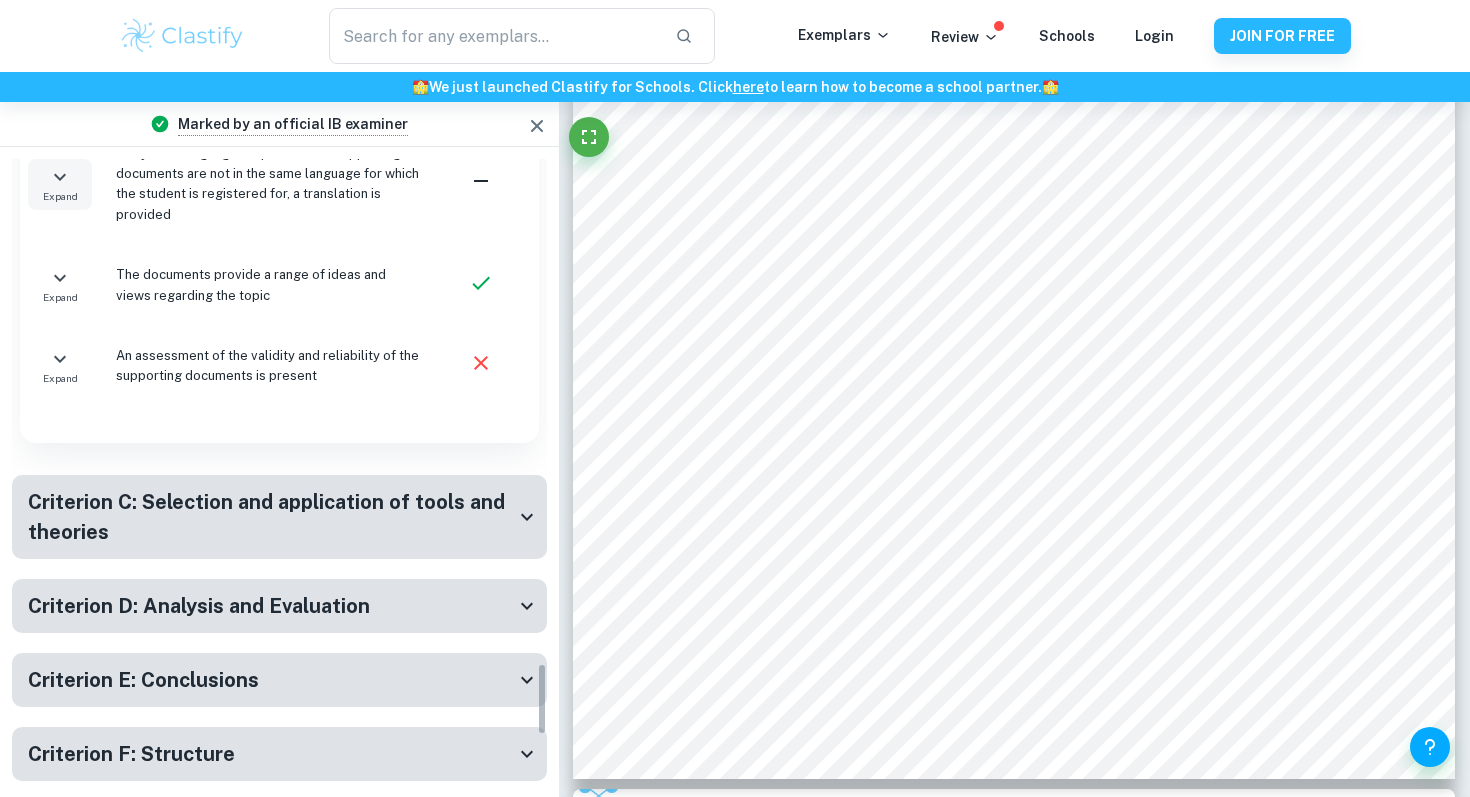 scroll, scrollTop: 4813, scrollLeft: 0, axis: vertical 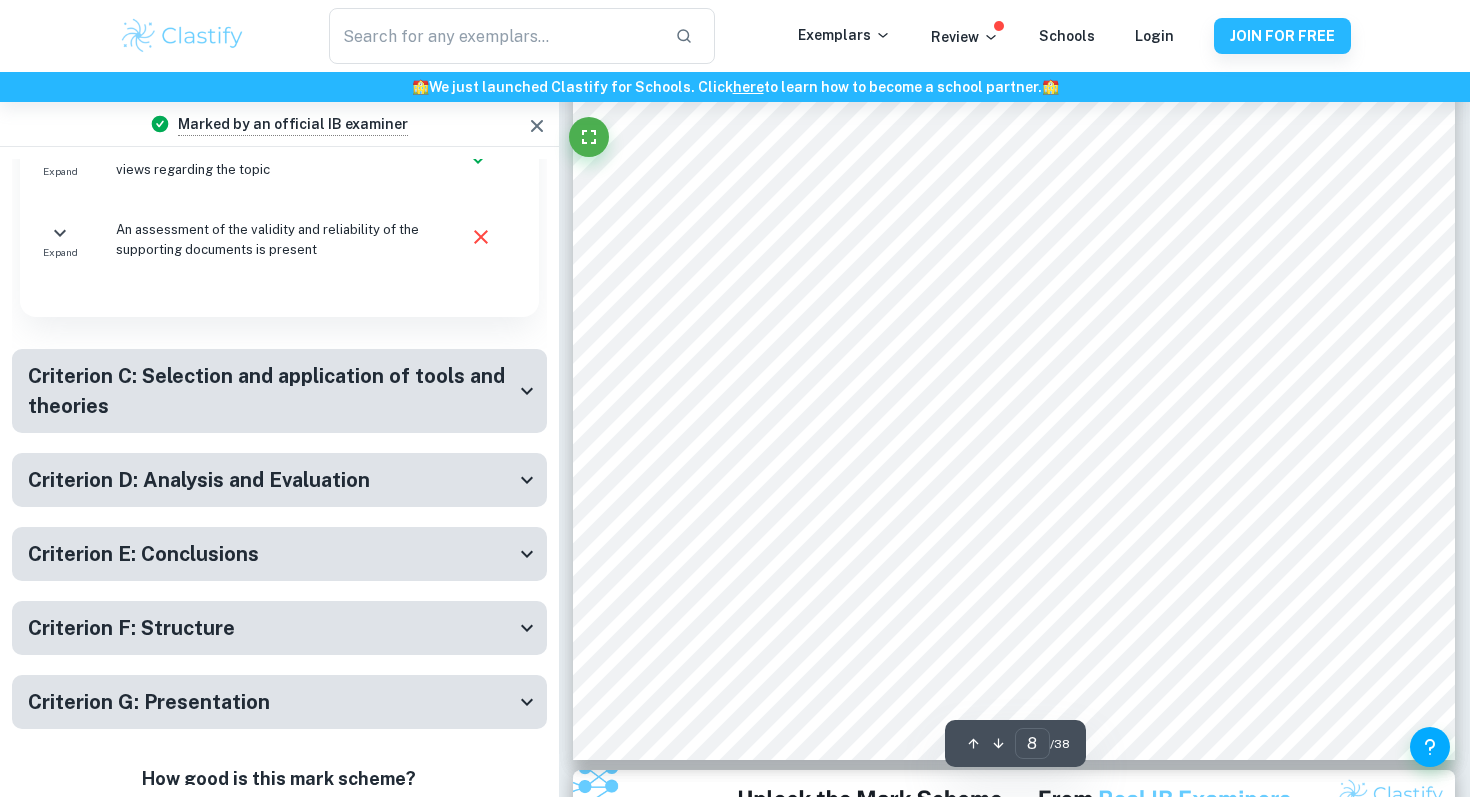 click on "Criterion C: Selection and application of tools and theories" at bounding box center [271, 391] 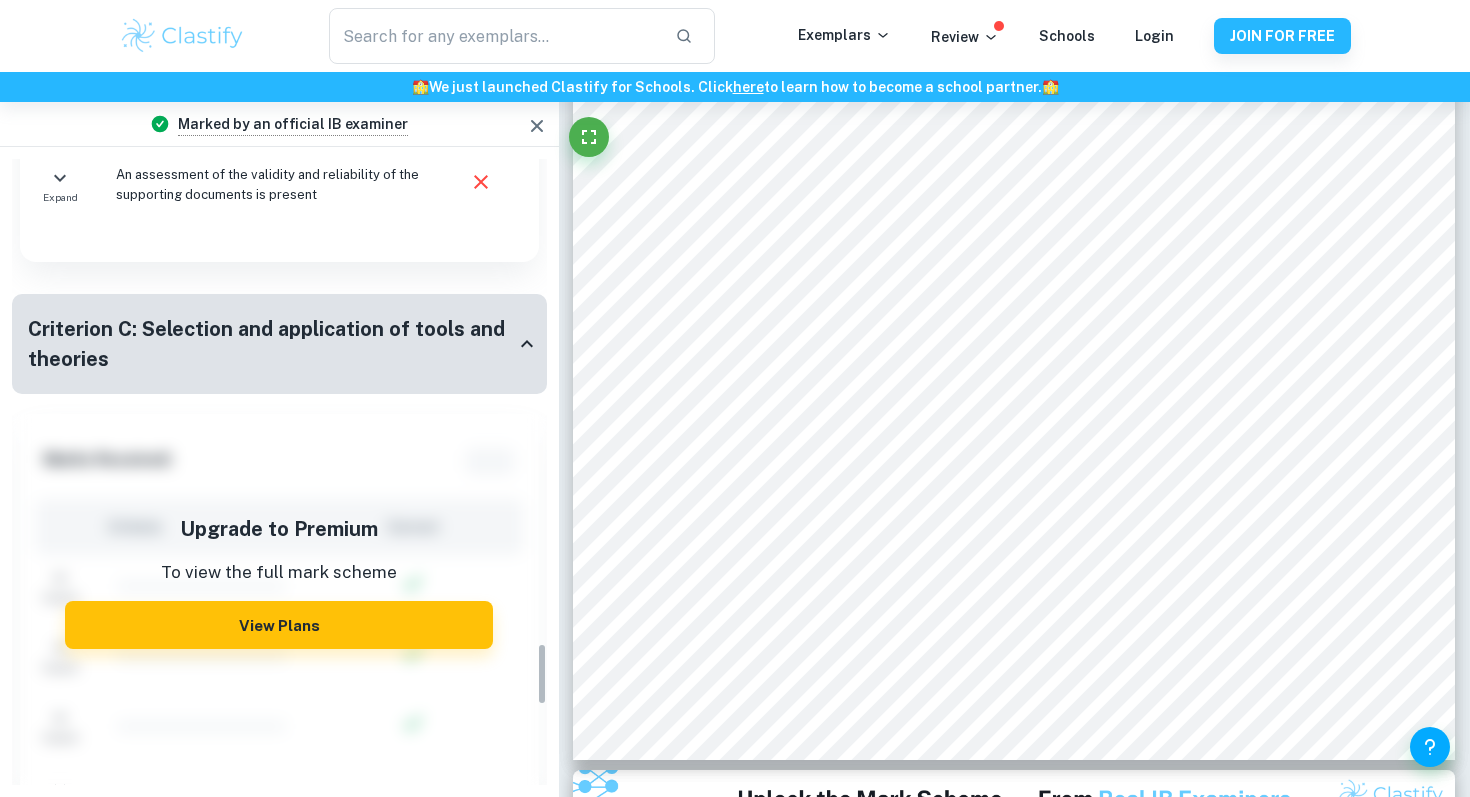 scroll, scrollTop: 4790, scrollLeft: 0, axis: vertical 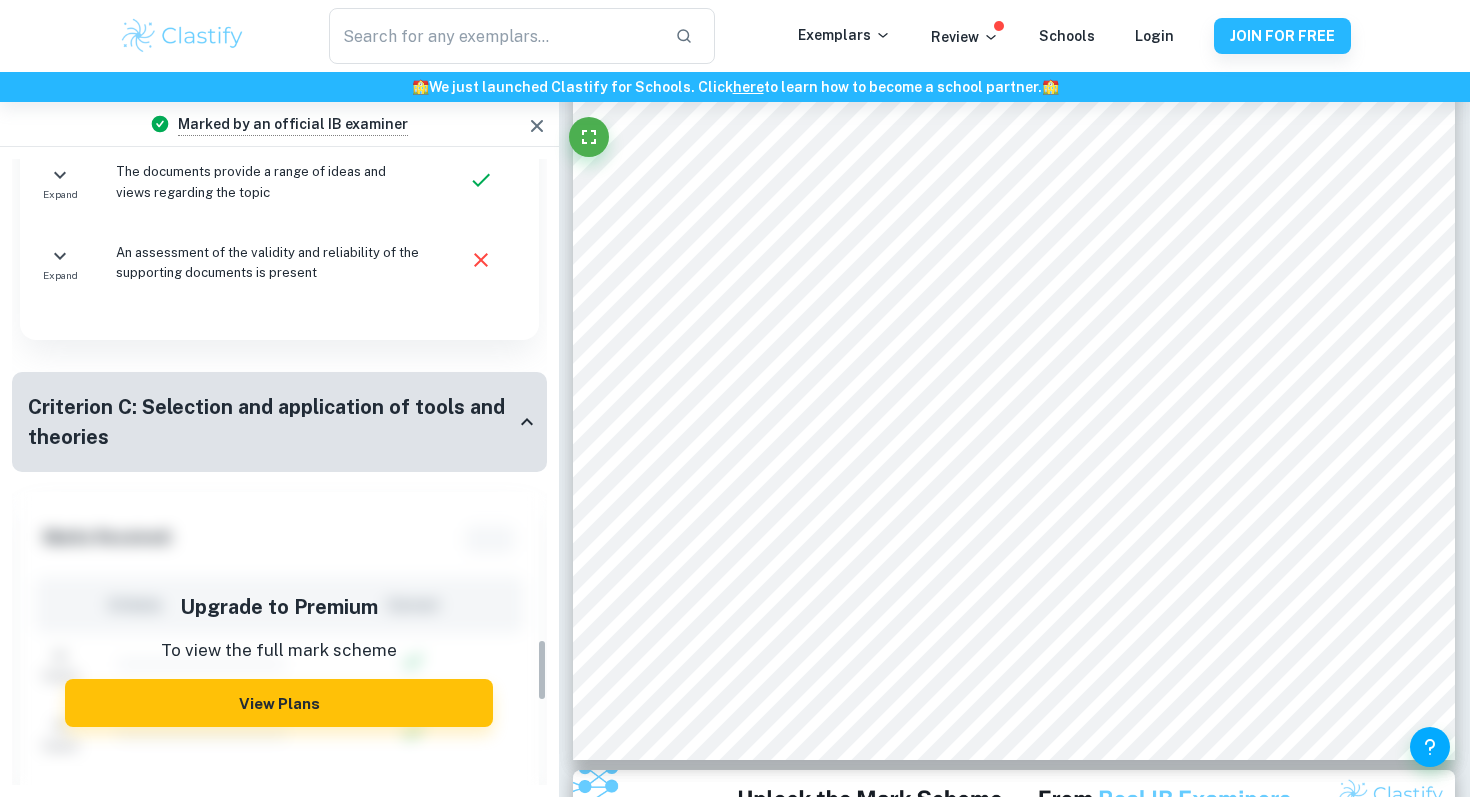 click on "Criterion C: Selection and application of tools and theories" at bounding box center (271, 422) 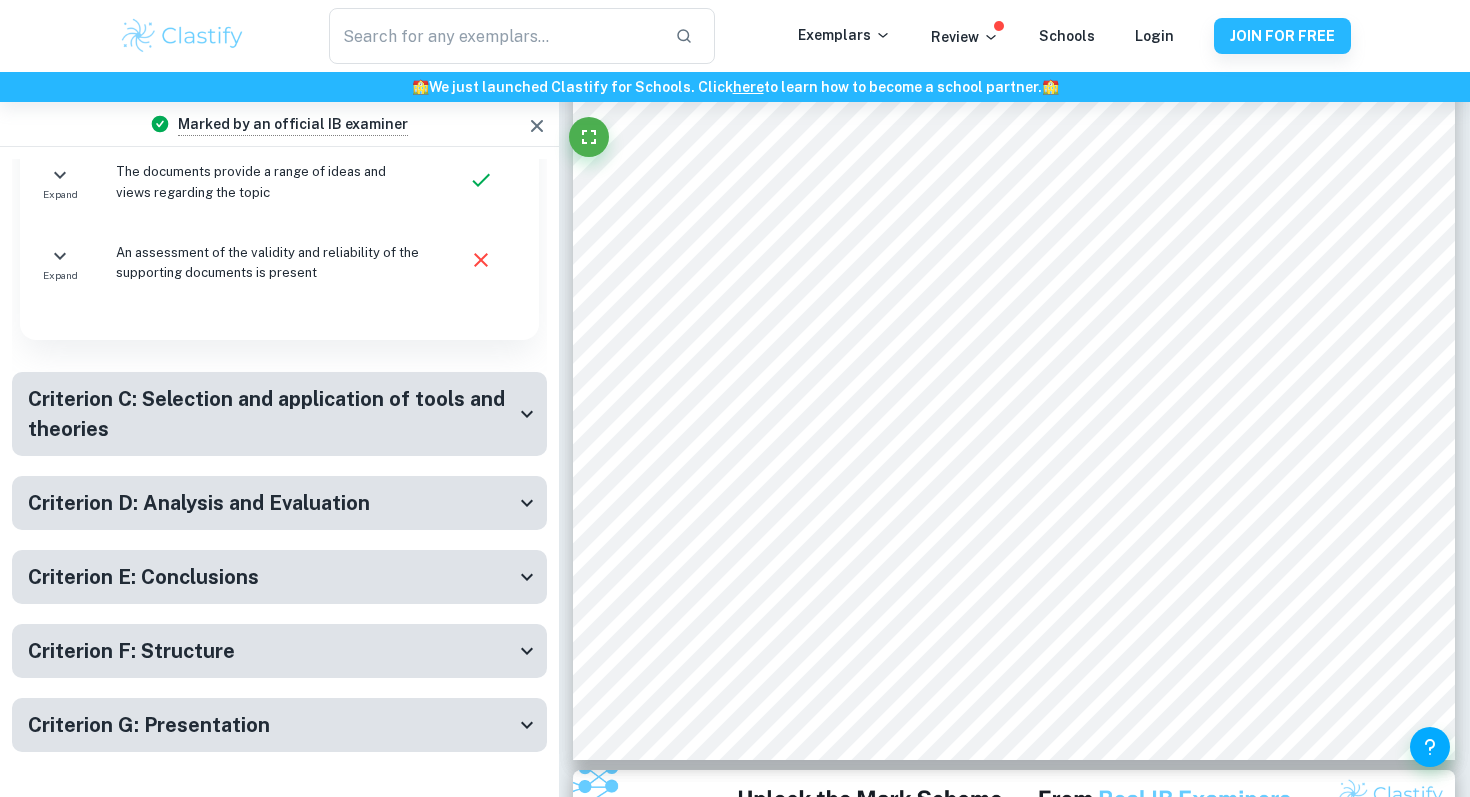 click on "Criterion D: Analysis and Evaluation" at bounding box center [199, 503] 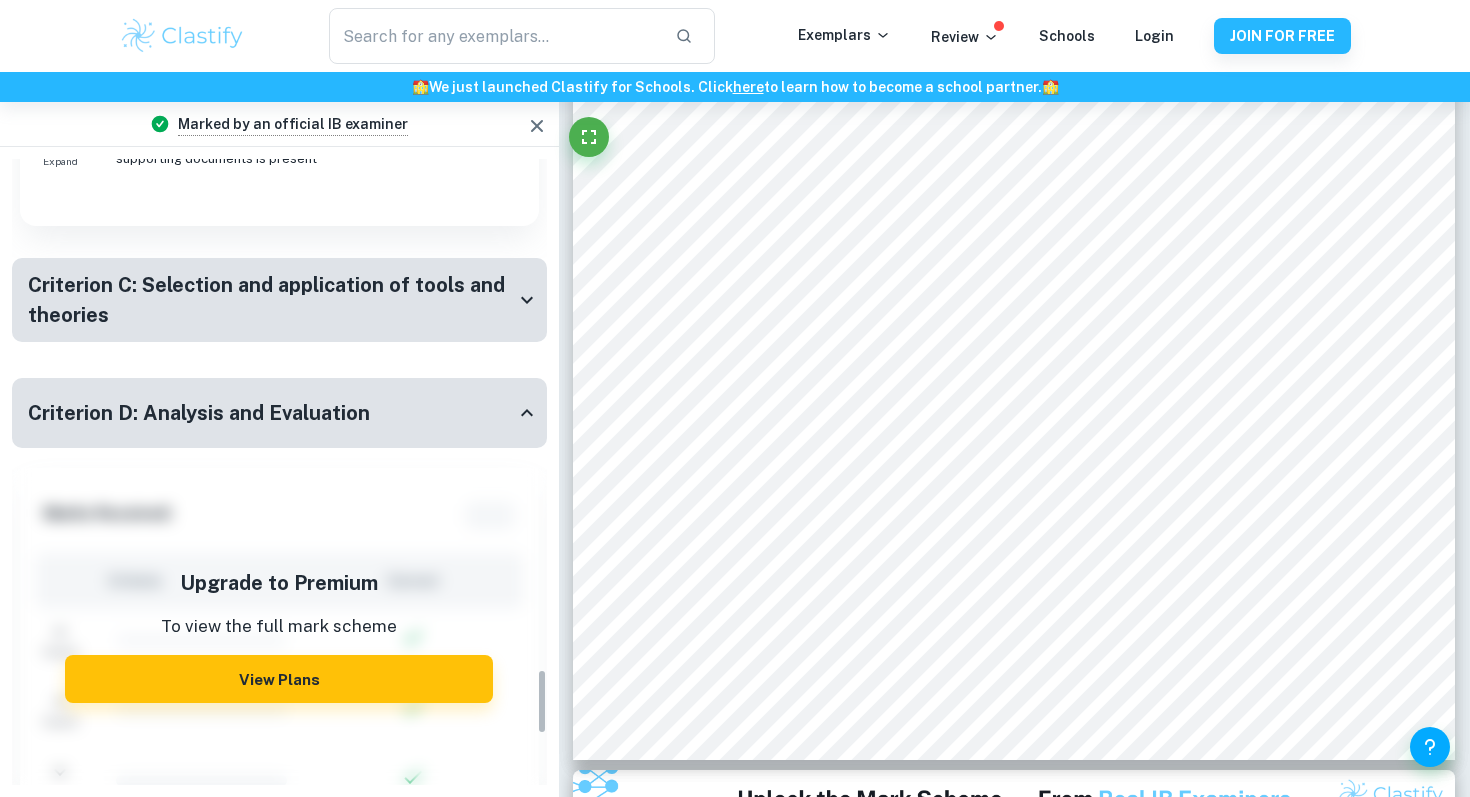click on "Criterion D: Analysis and Evaluation" at bounding box center (199, 413) 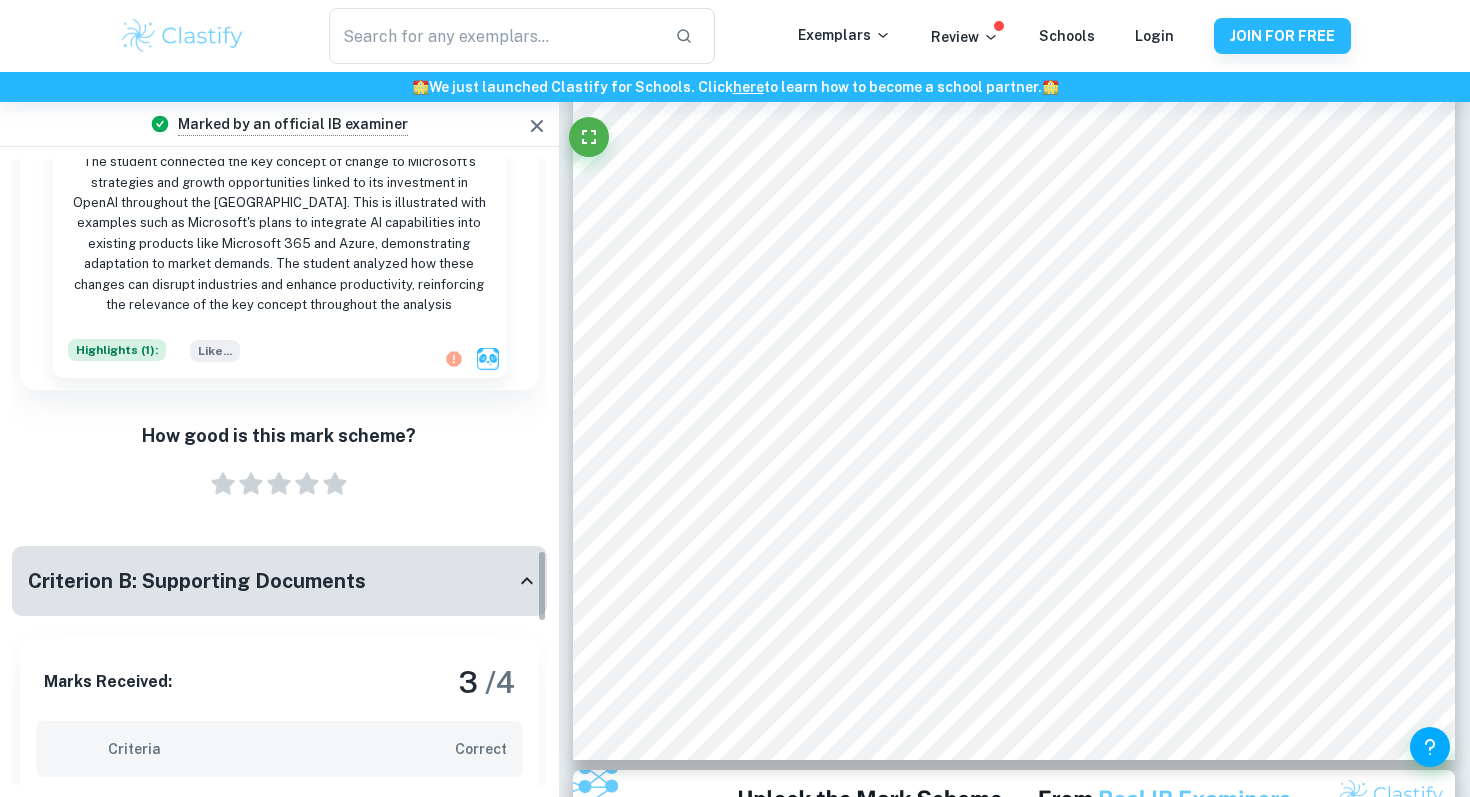 scroll, scrollTop: 3360, scrollLeft: 0, axis: vertical 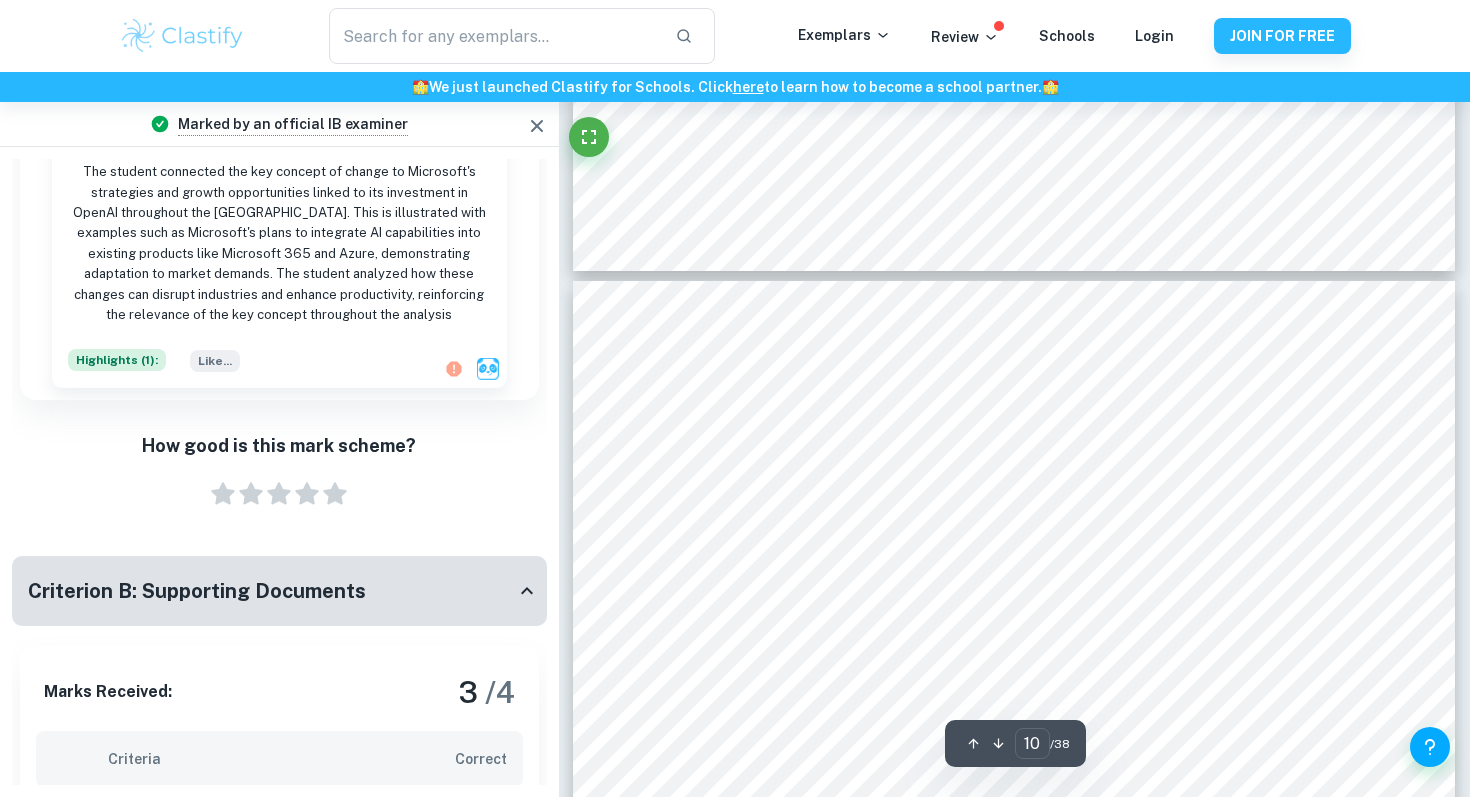 type on "9" 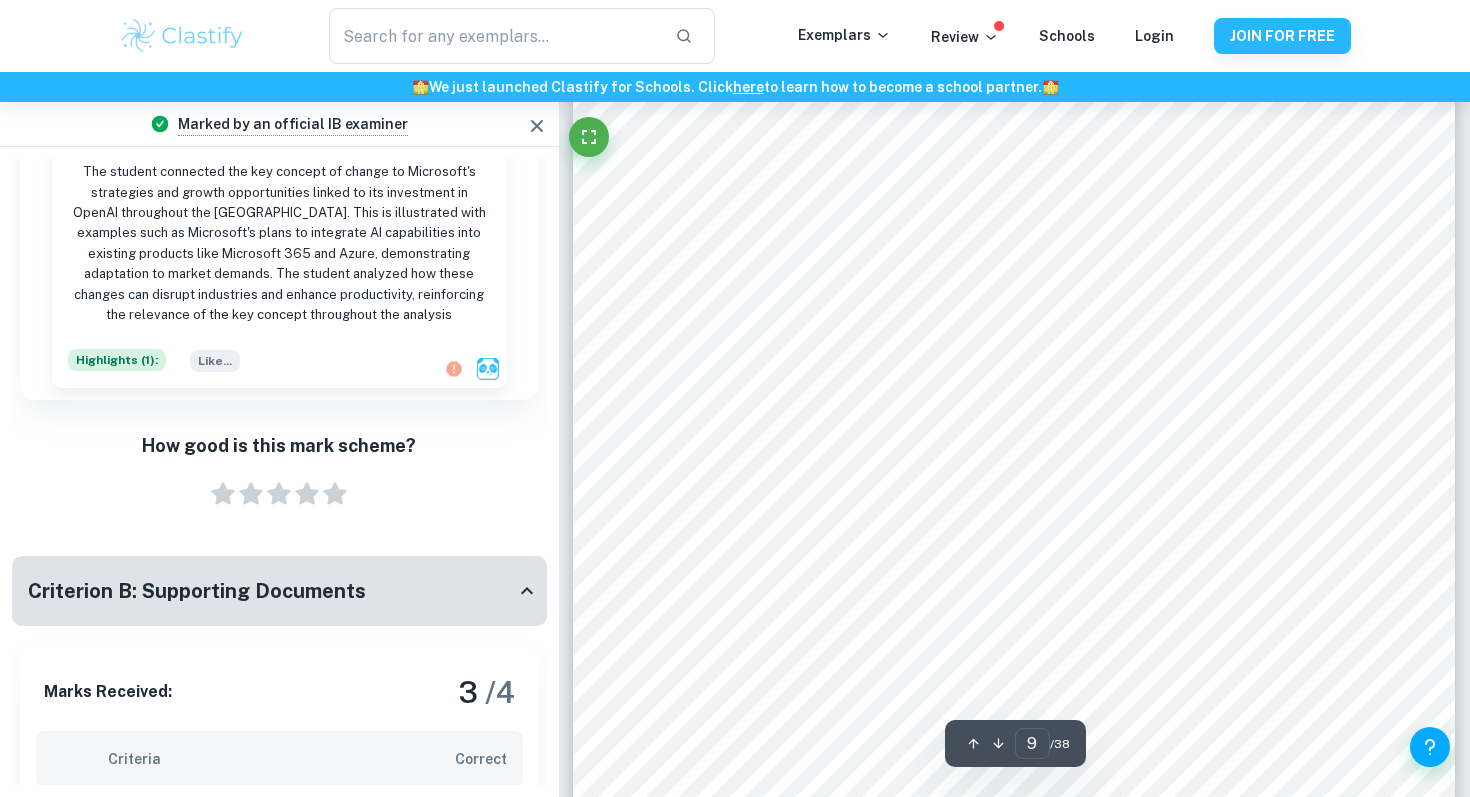 scroll, scrollTop: 9620, scrollLeft: 0, axis: vertical 